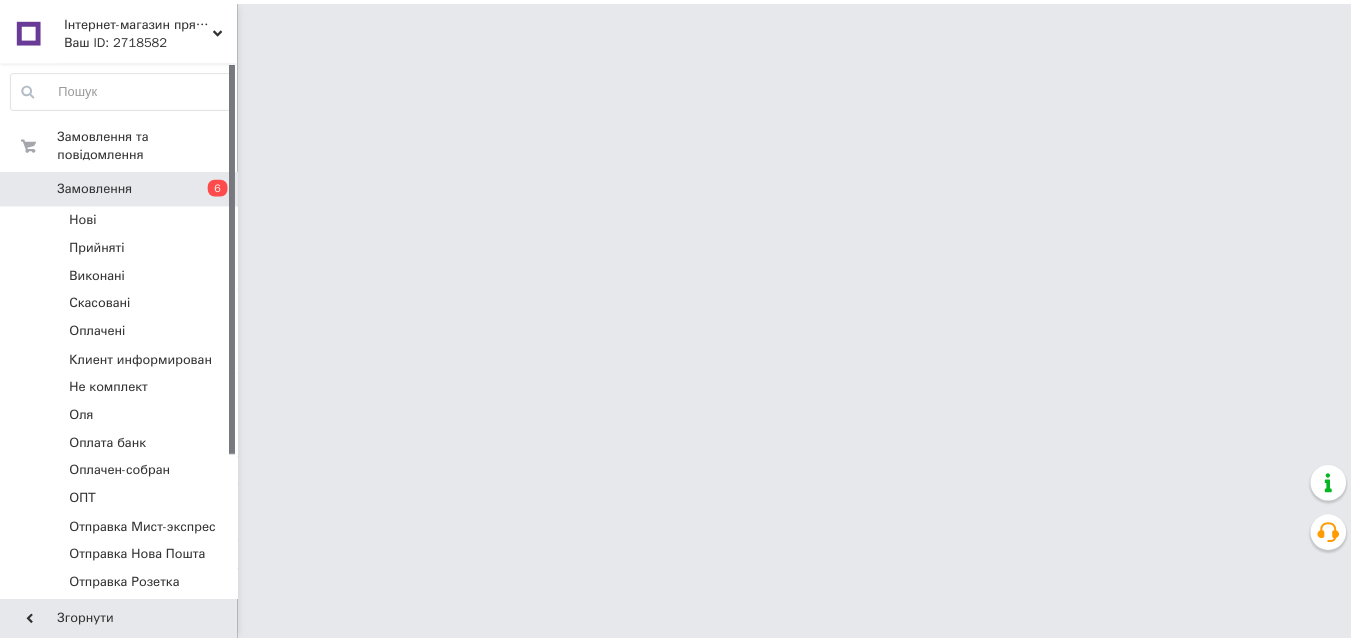 scroll, scrollTop: 0, scrollLeft: 0, axis: both 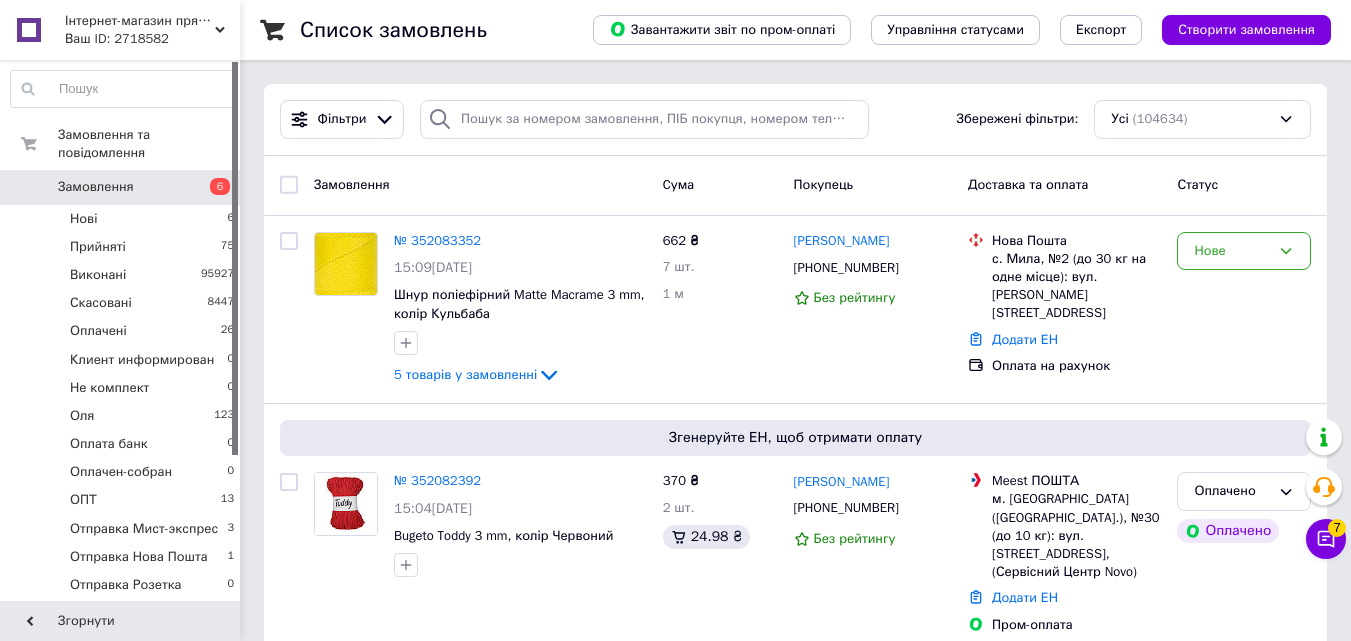 click on "Завантажити звіт по пром-оплаті Управління статусами Експорт Створити замовлення" at bounding box center [942, 30] 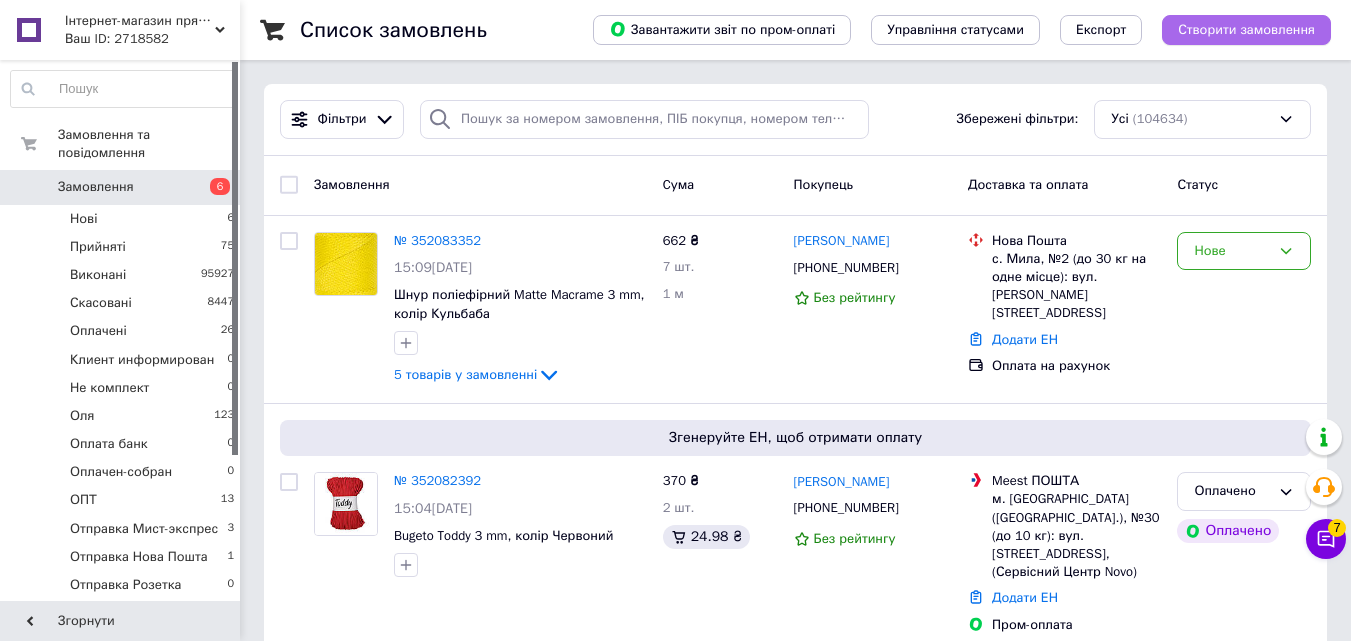 click on "Створити замовлення" at bounding box center [1246, 30] 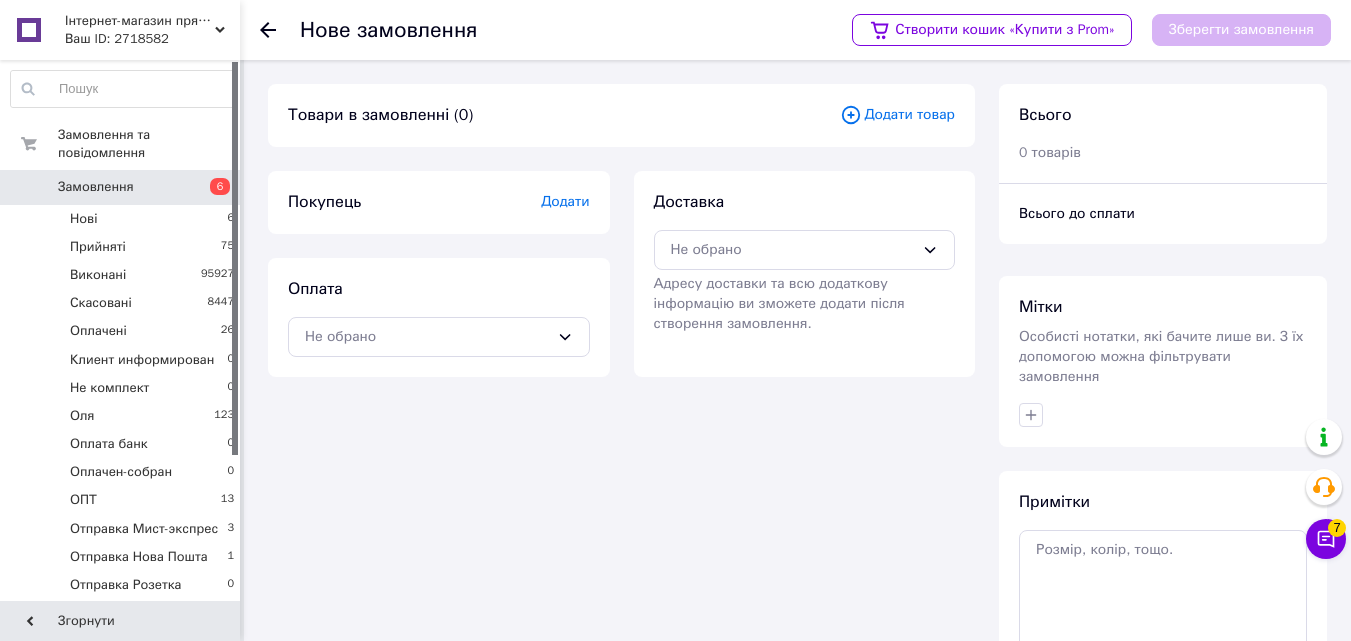 click on "Додати товар" at bounding box center [897, 115] 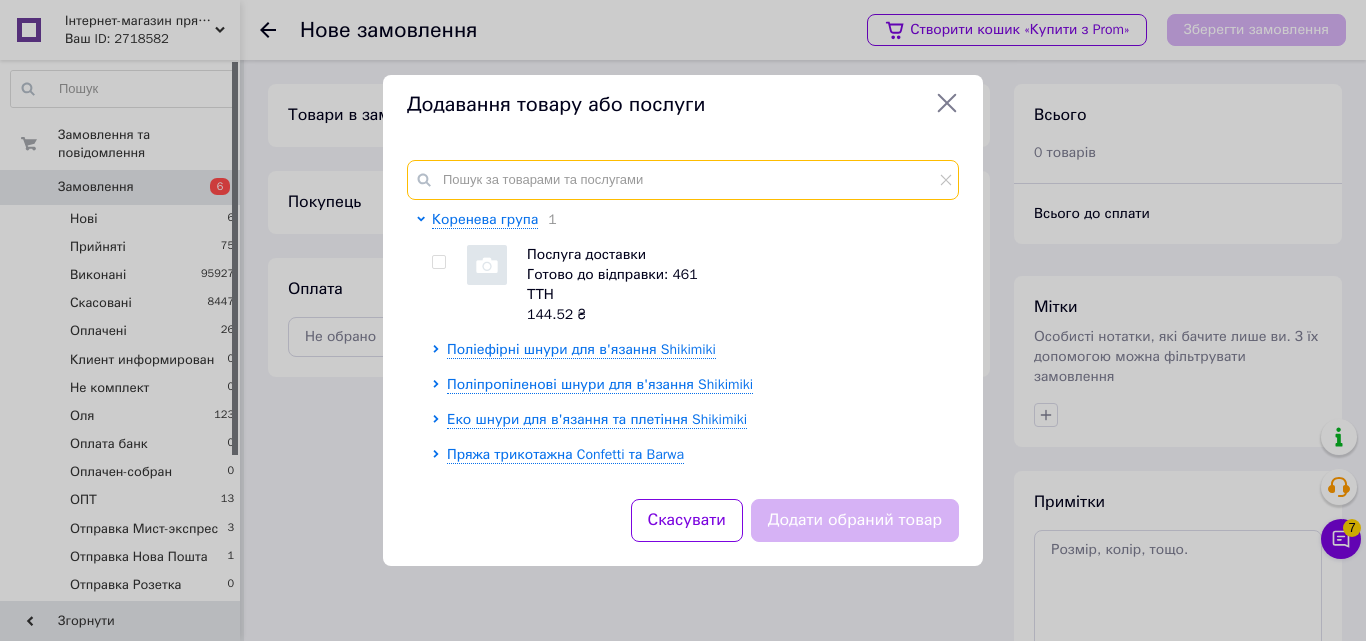 click at bounding box center [683, 180] 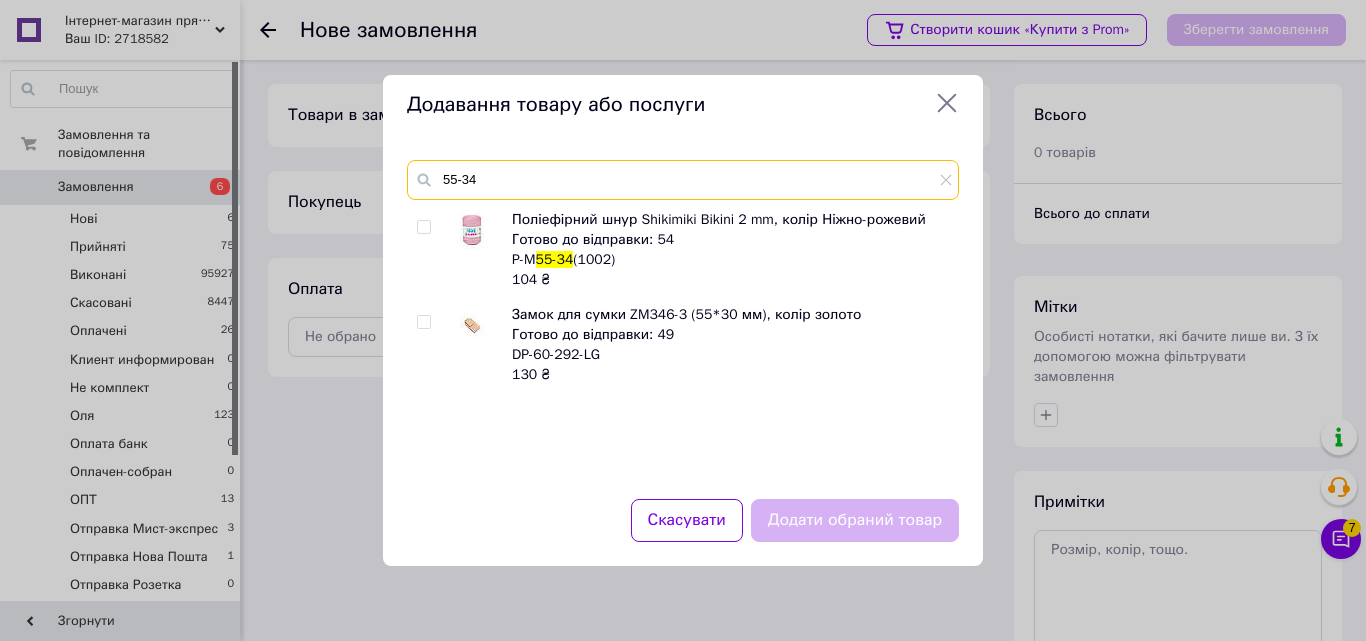 type on "55-34" 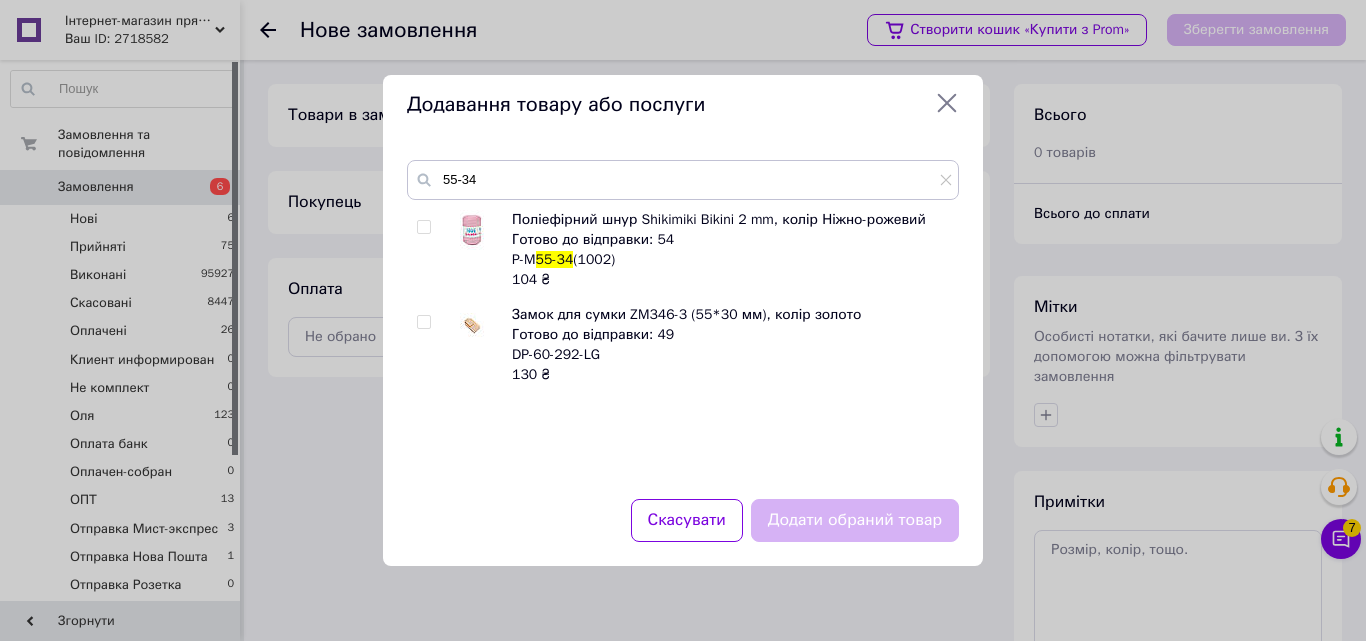 click at bounding box center [423, 227] 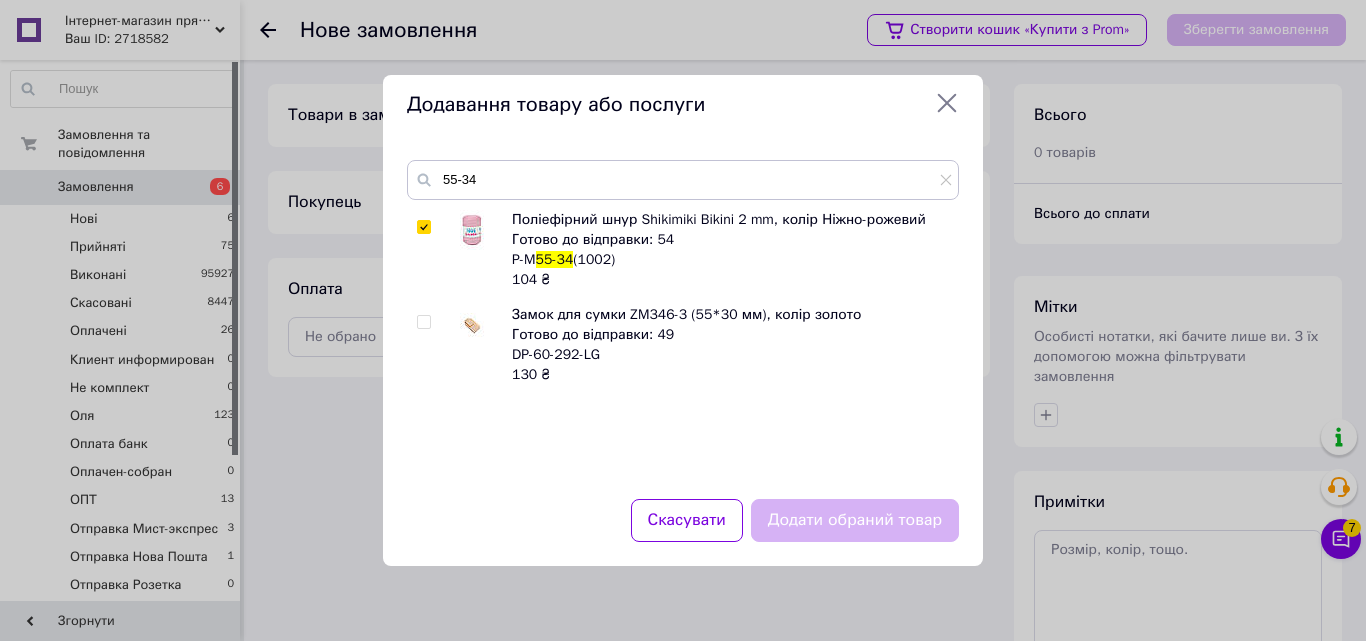 checkbox on "true" 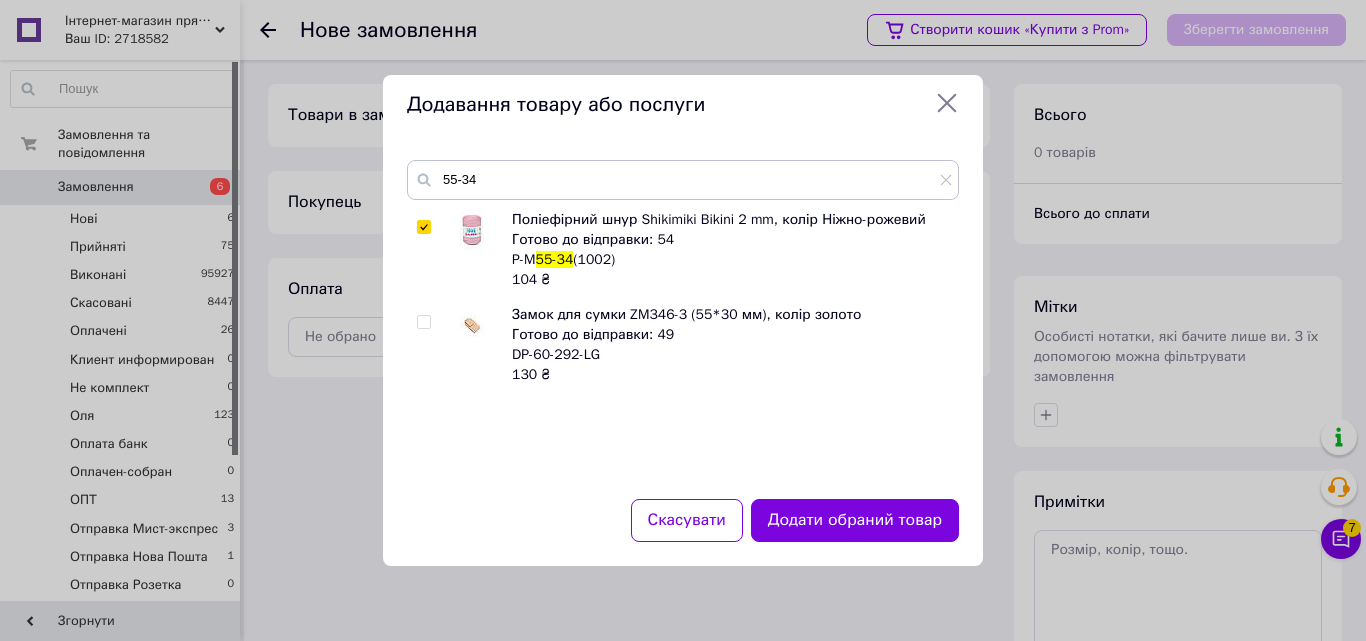 click on "Додати обраний товар" at bounding box center (855, 520) 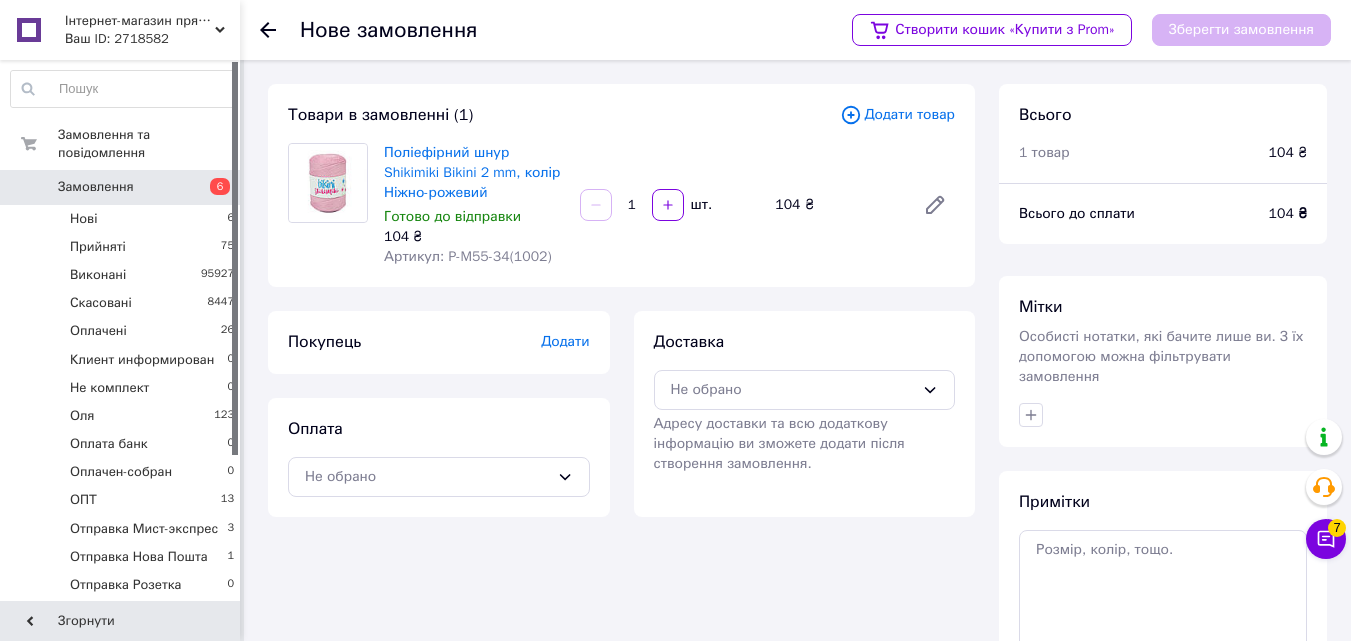 click on "Додати товар" at bounding box center [897, 115] 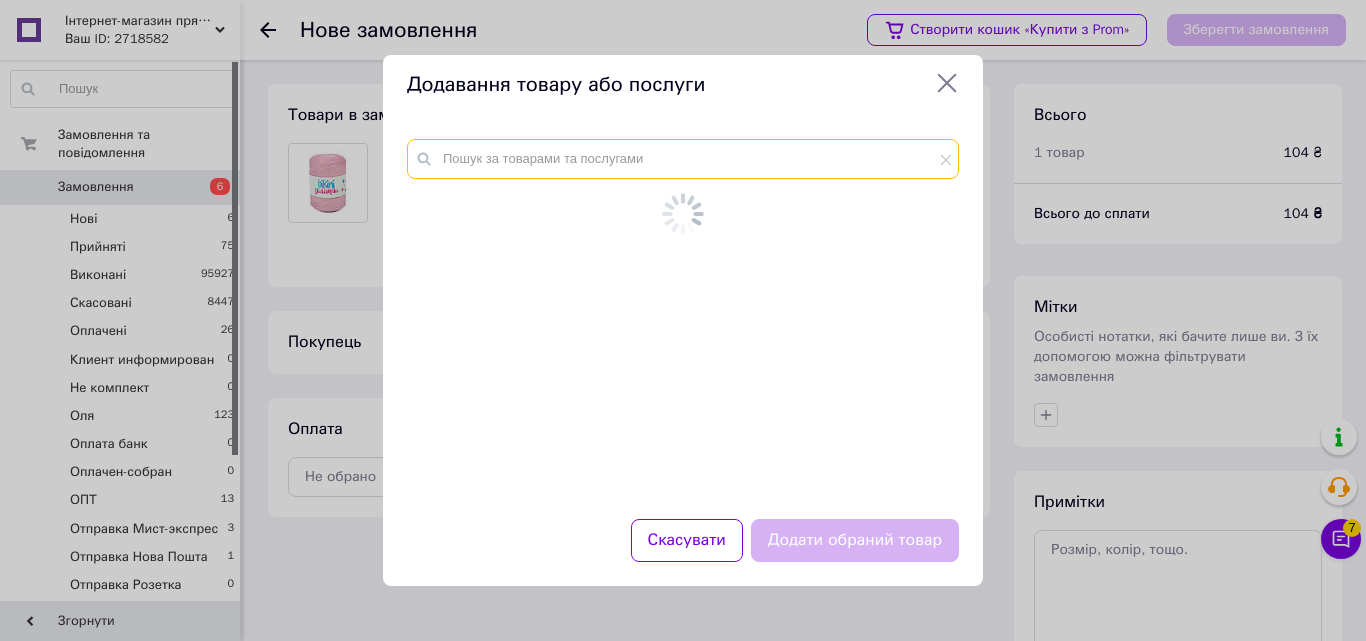 click at bounding box center [683, 159] 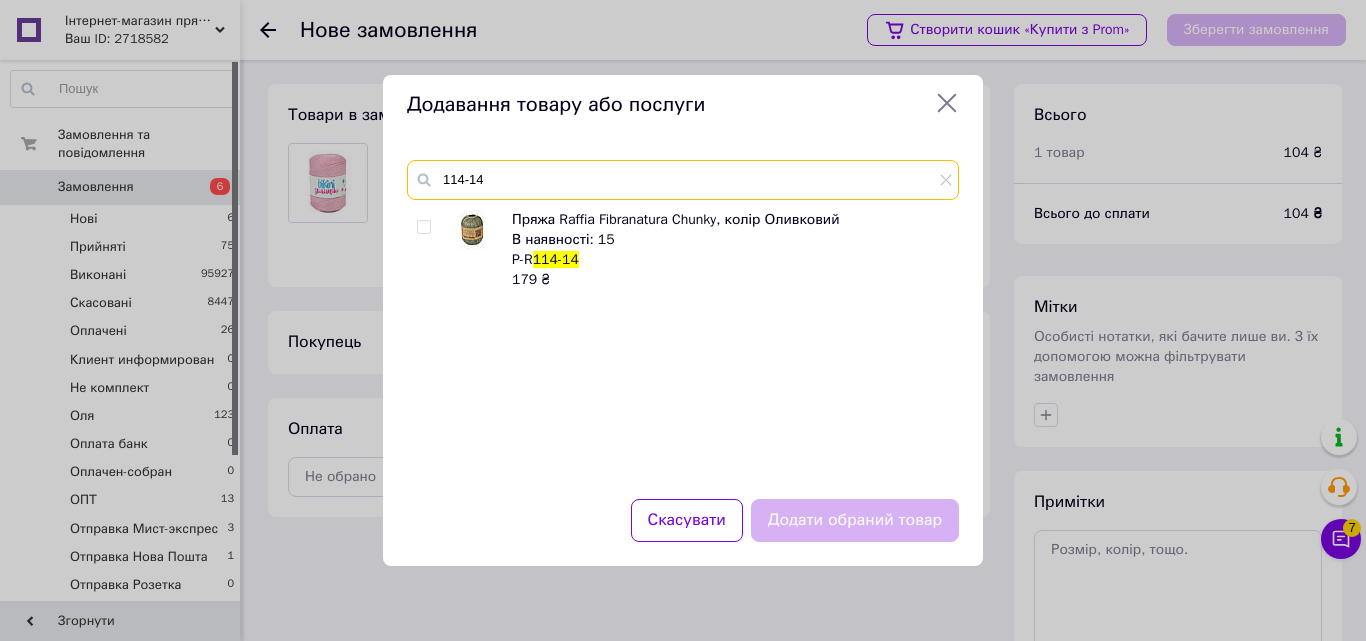 type on "114-14" 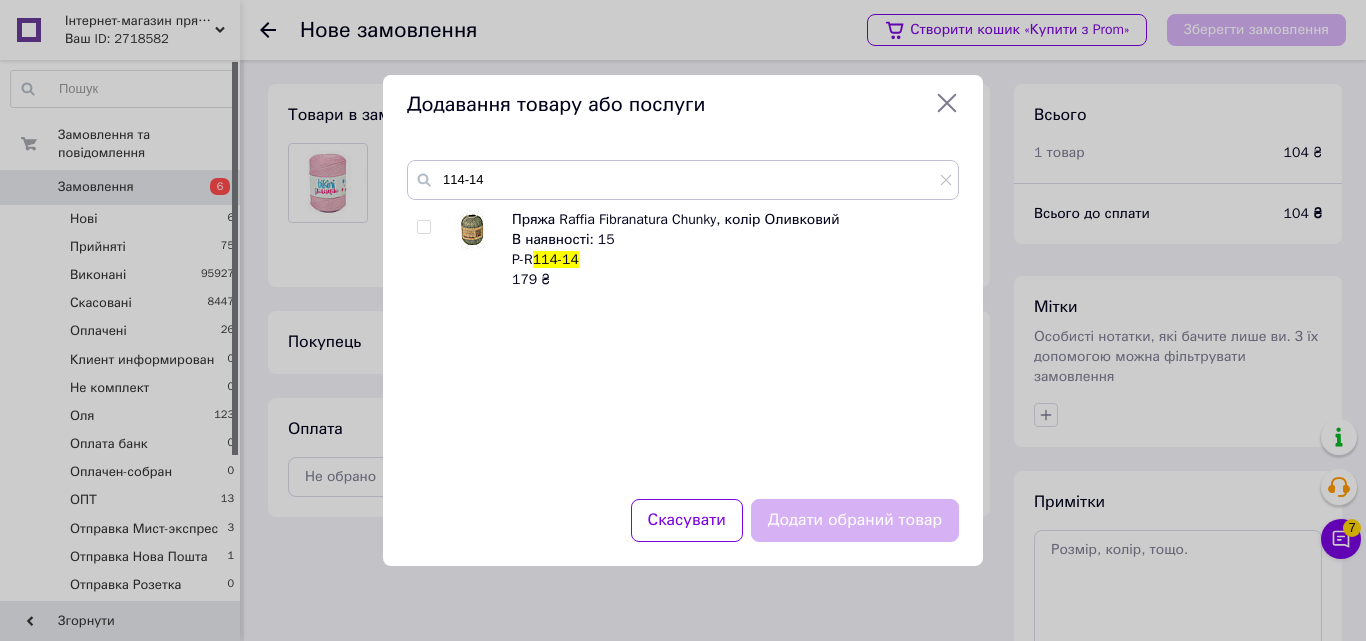 click at bounding box center (423, 227) 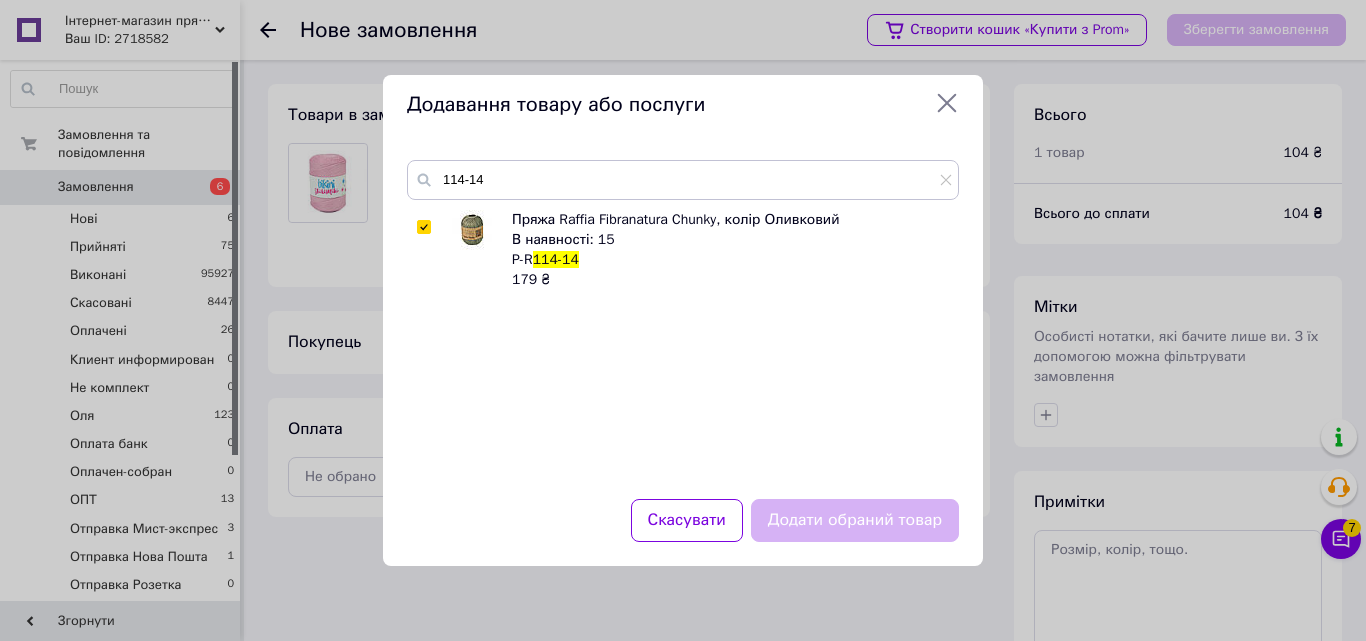 checkbox on "true" 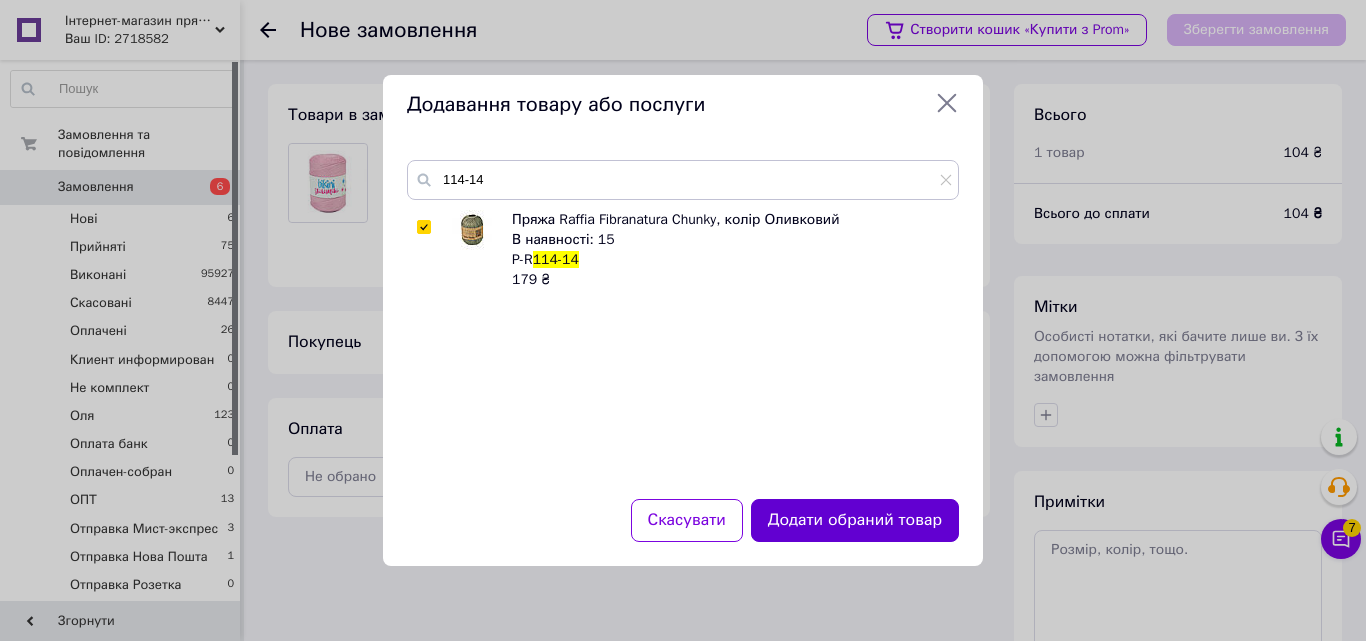 click on "Додати обраний товар" at bounding box center [855, 520] 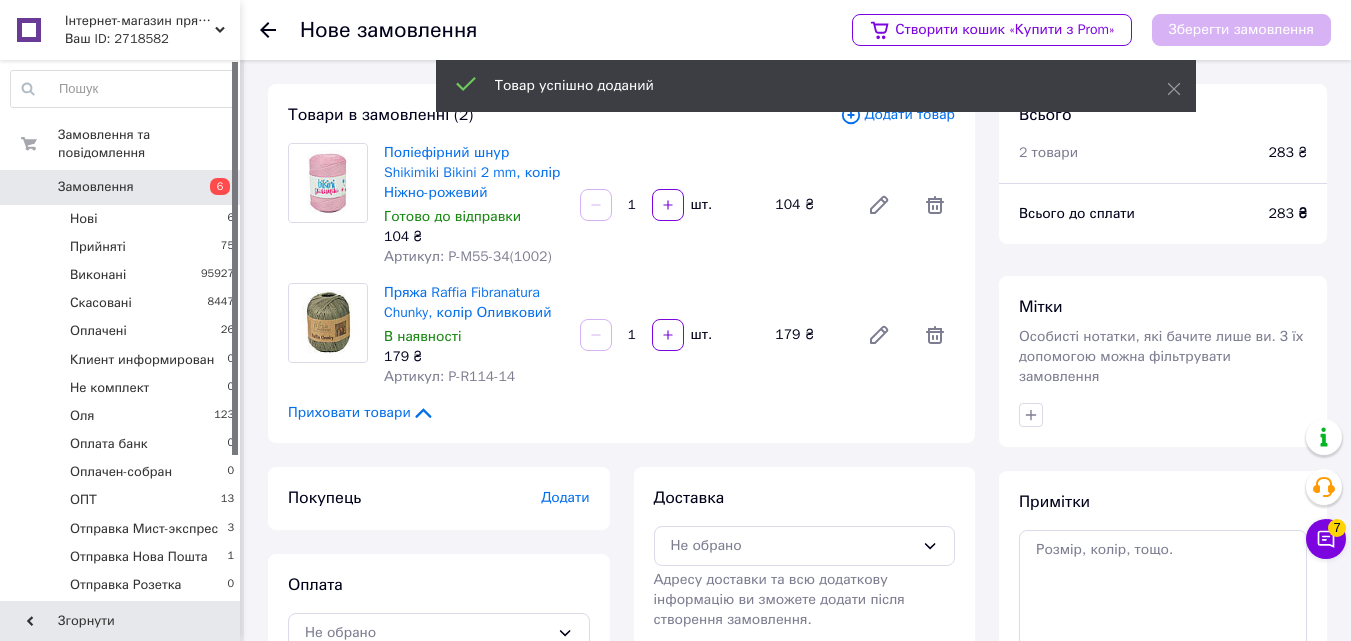click on "Додати товар" at bounding box center [897, 115] 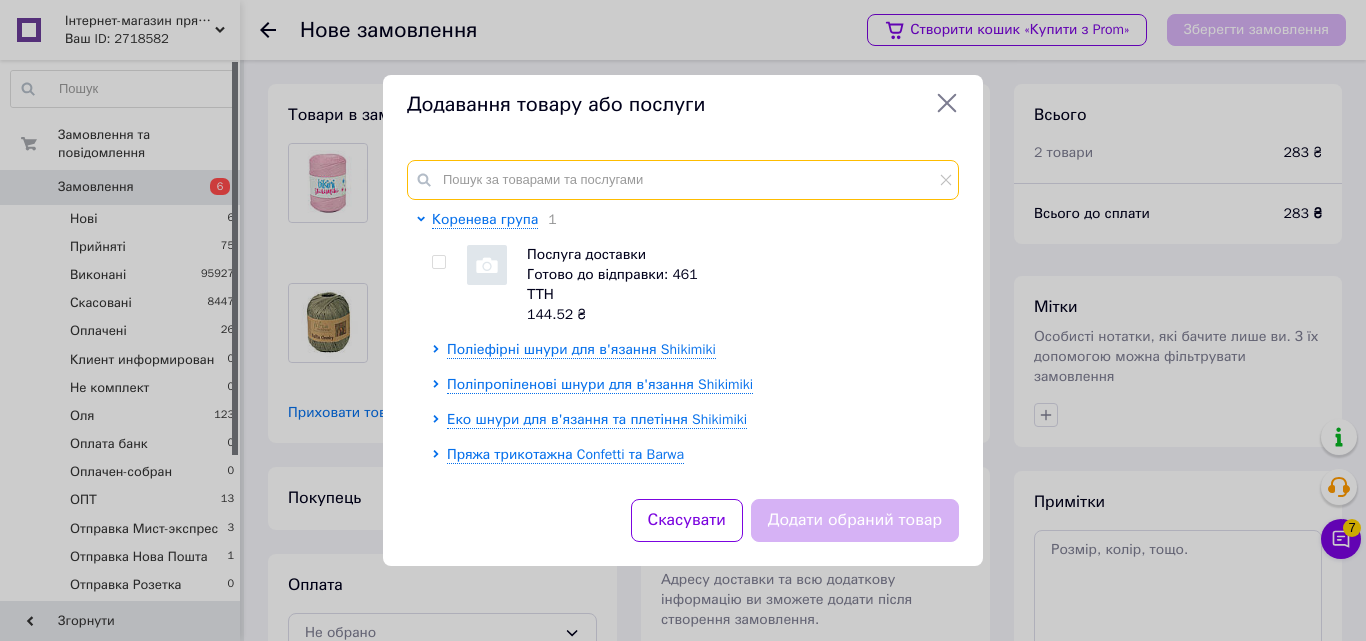 click at bounding box center (683, 180) 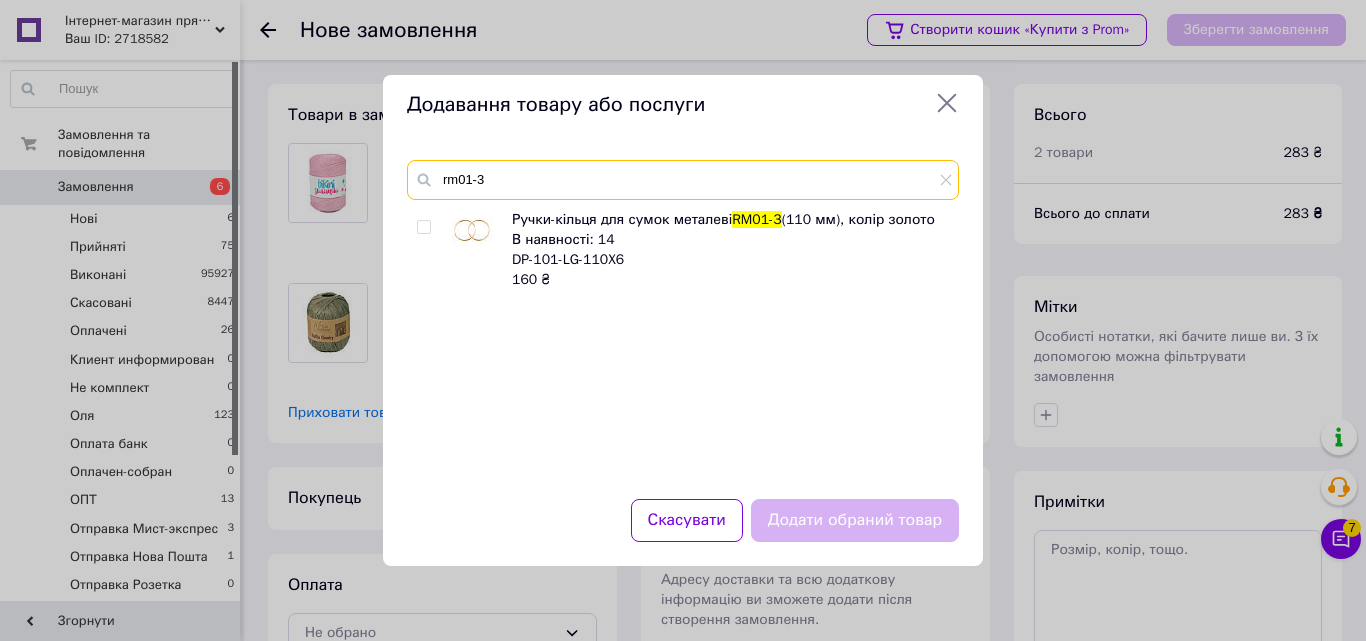 type on "rm01-3" 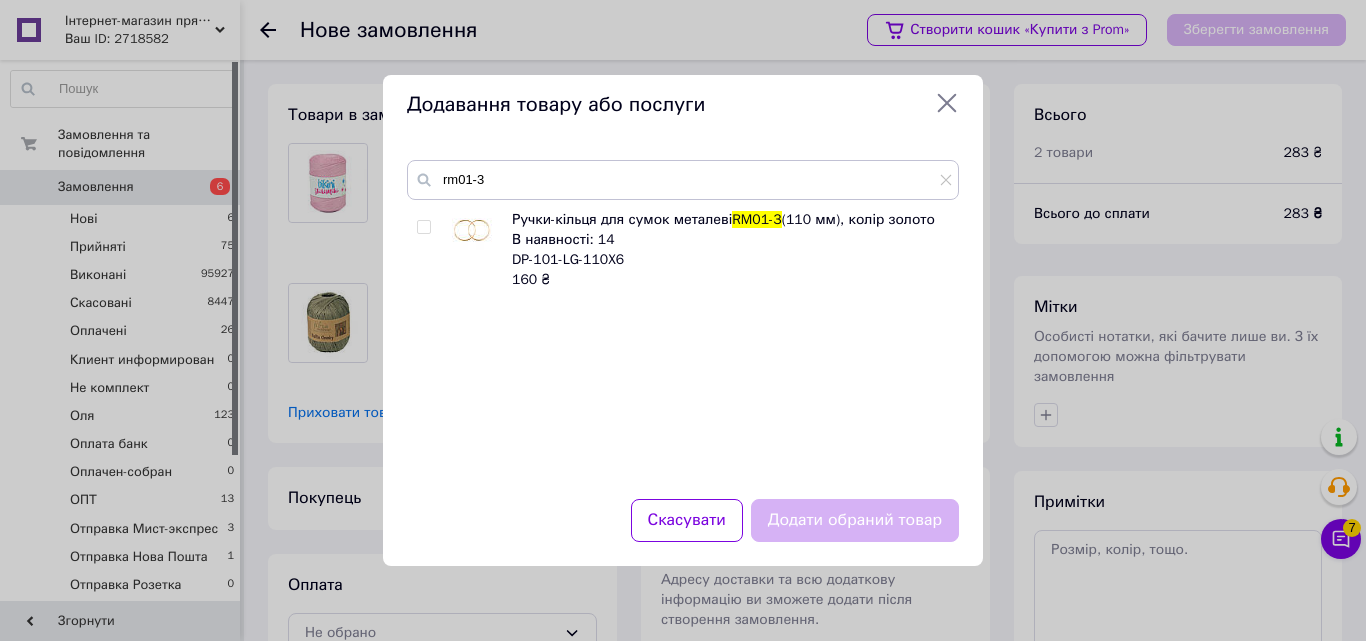 click at bounding box center [423, 227] 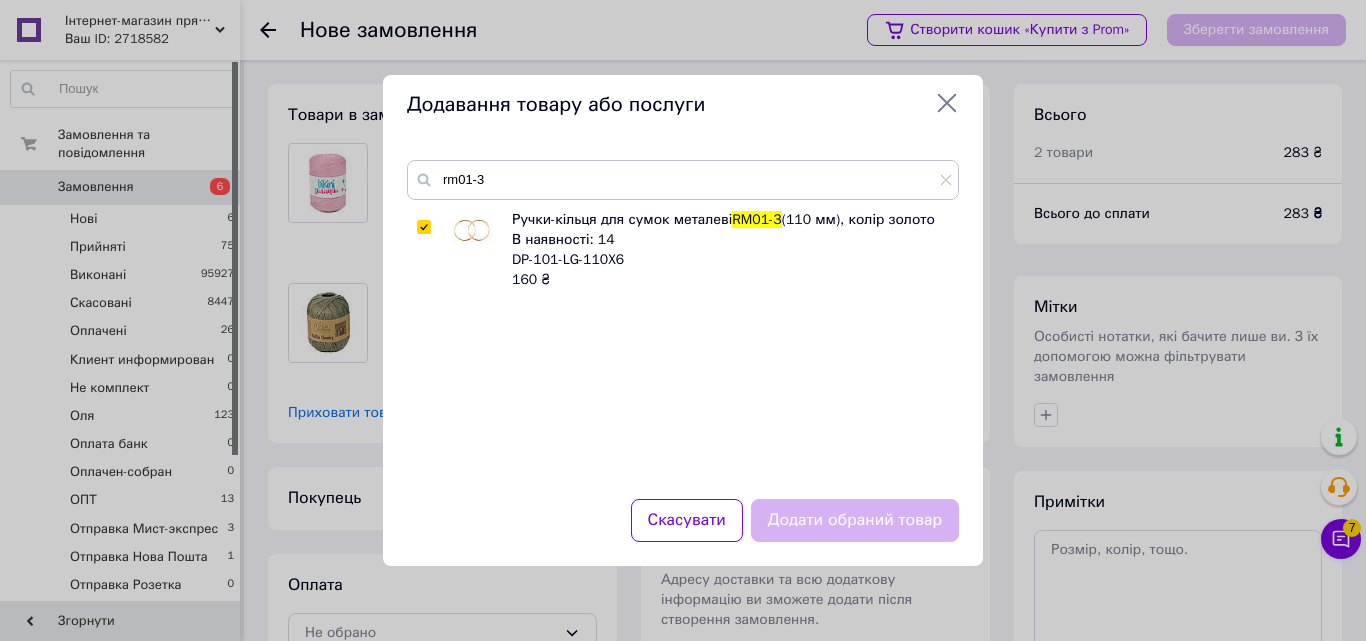 checkbox on "true" 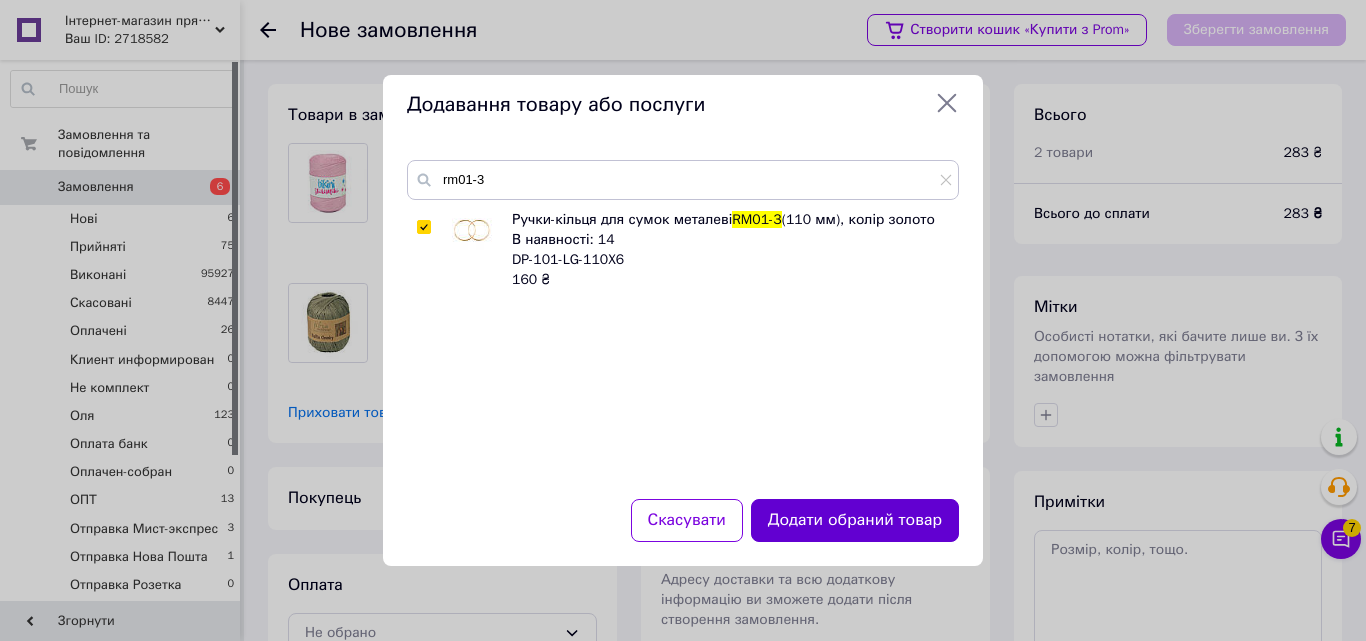 click on "Додати обраний товар" at bounding box center [855, 520] 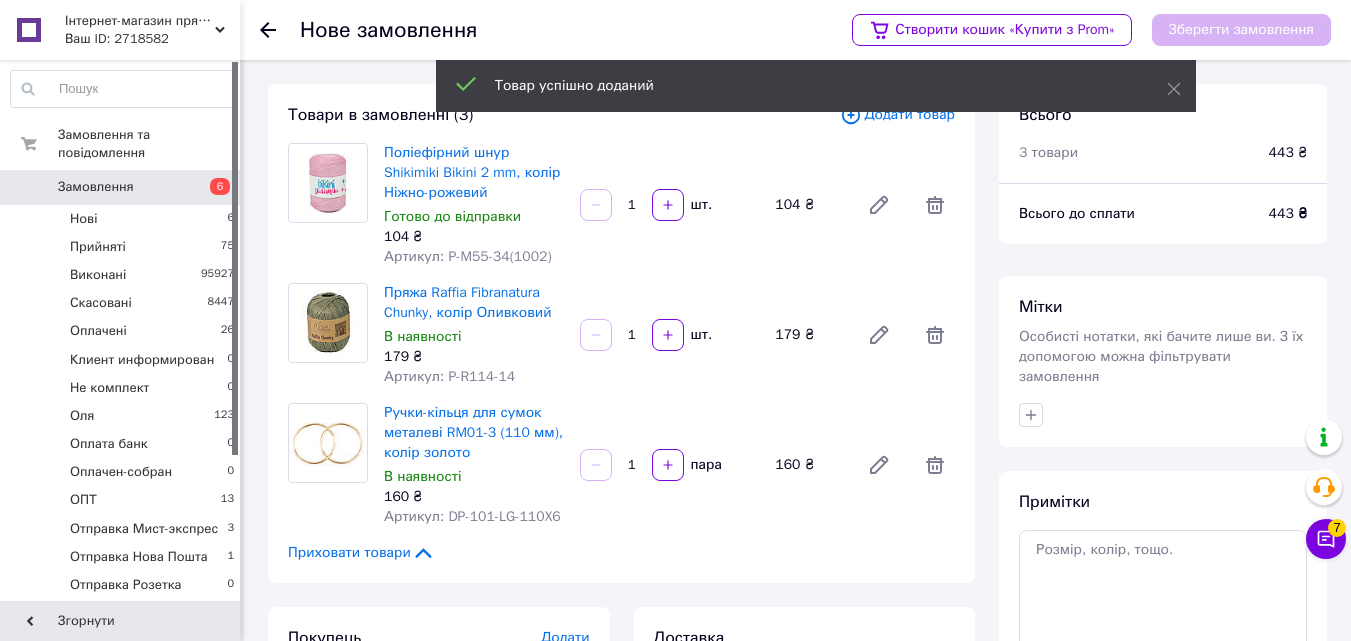 click on "Додати товар" at bounding box center [897, 115] 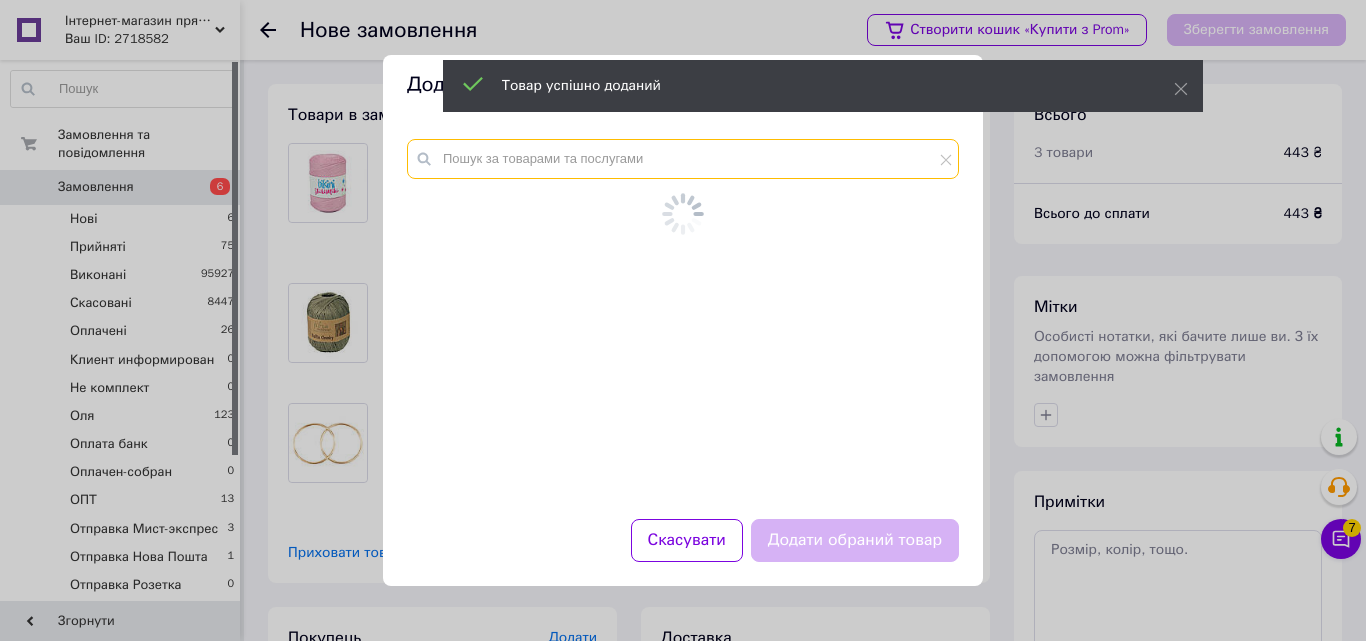click at bounding box center (683, 159) 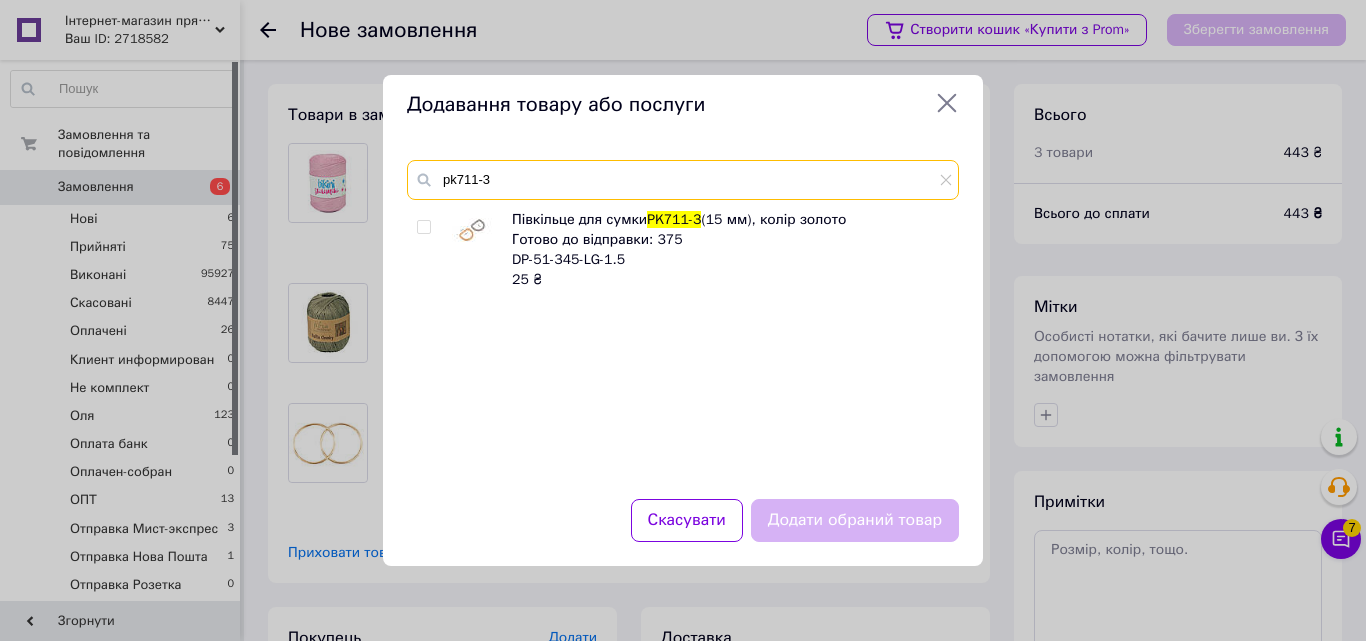 type on "pk711-3" 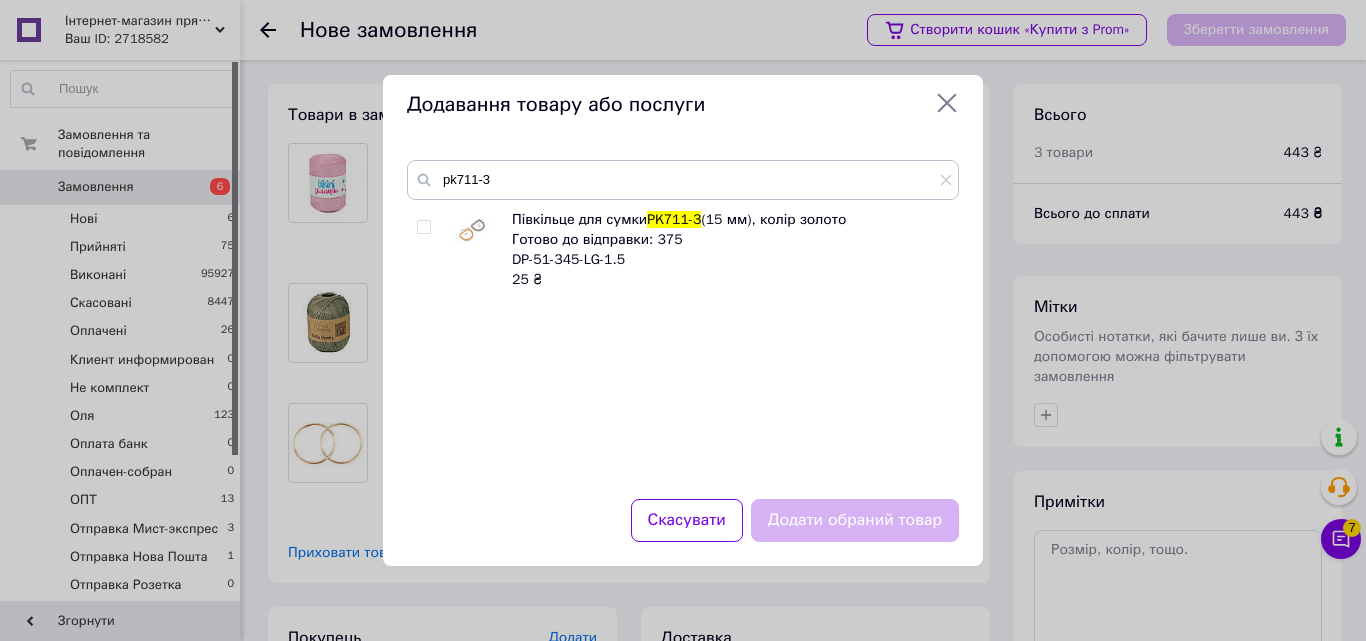 click at bounding box center (424, 227) 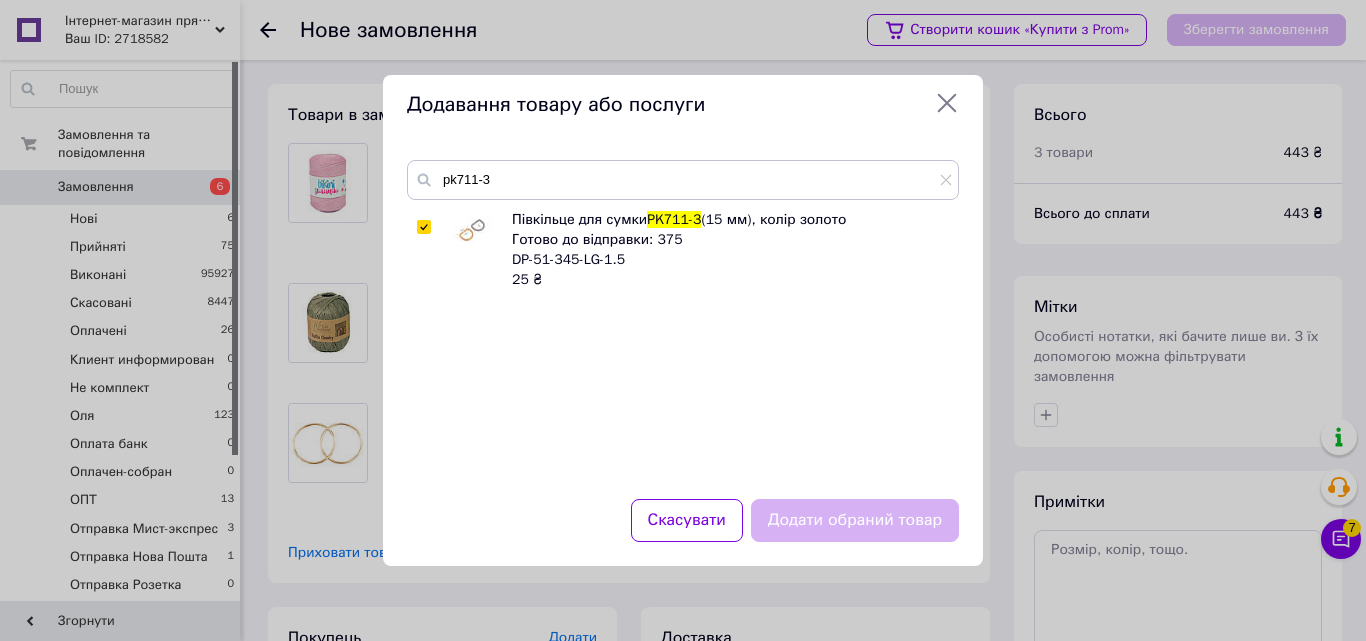 checkbox on "true" 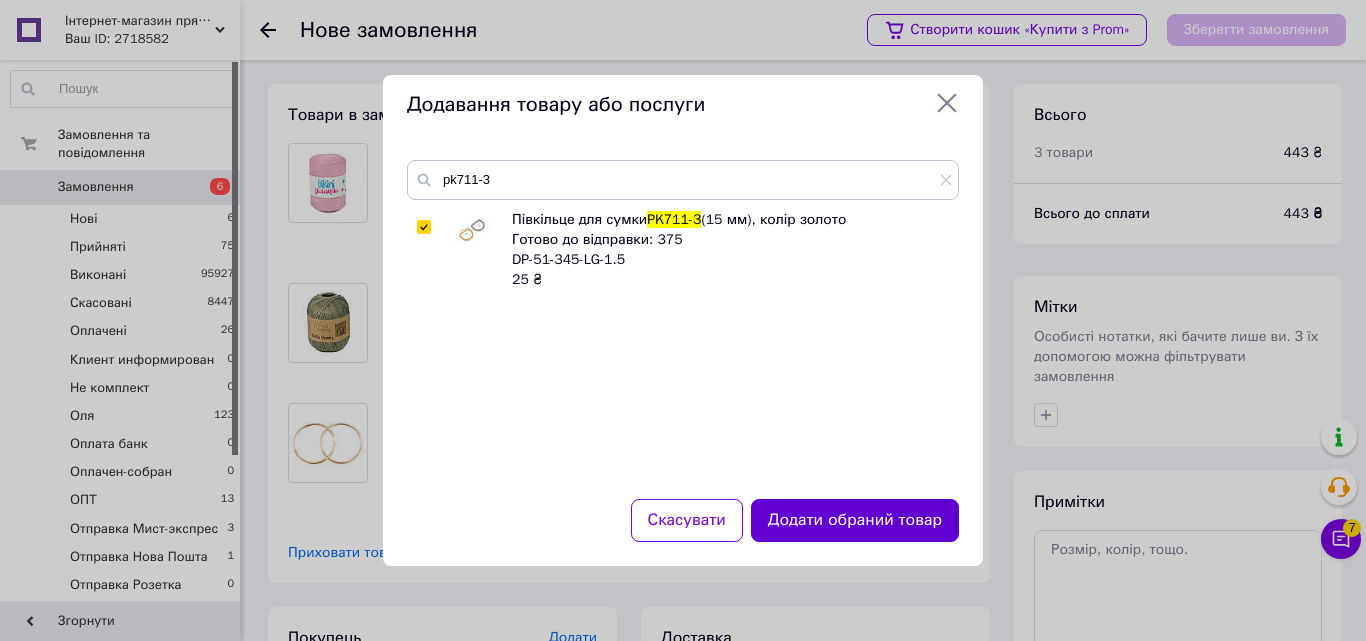 click on "Додати обраний товар" at bounding box center (855, 520) 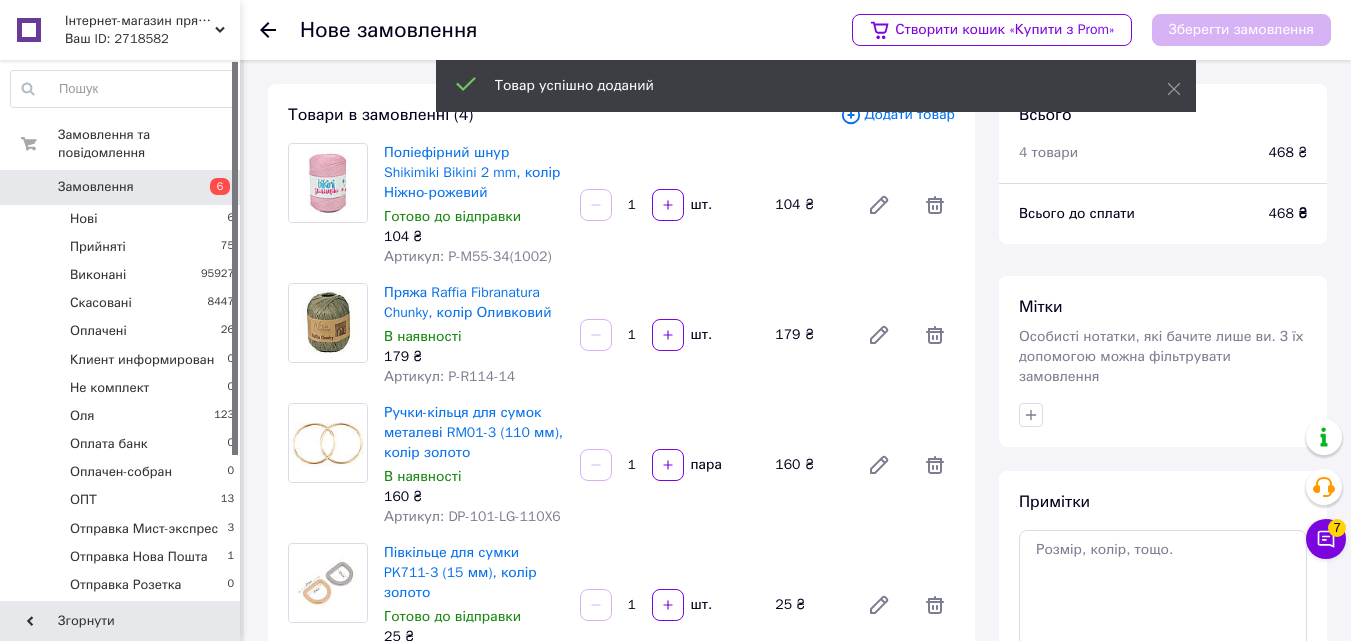 click on "Додати товар" at bounding box center (897, 115) 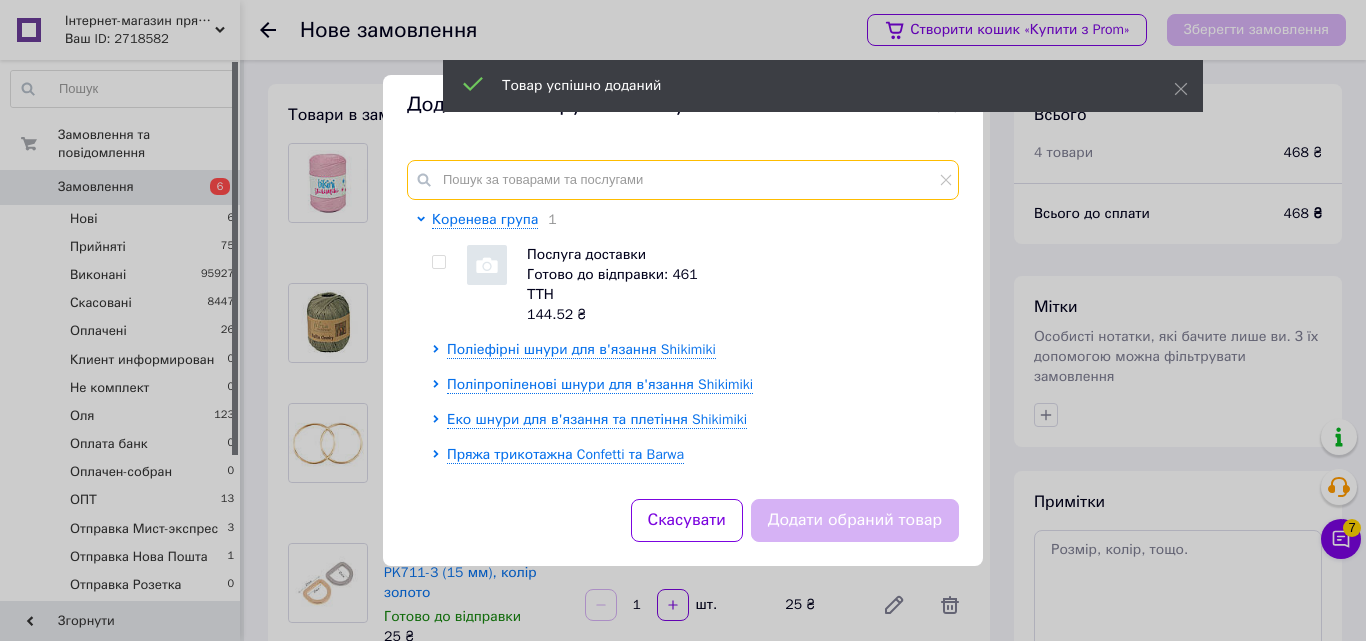 click at bounding box center (683, 180) 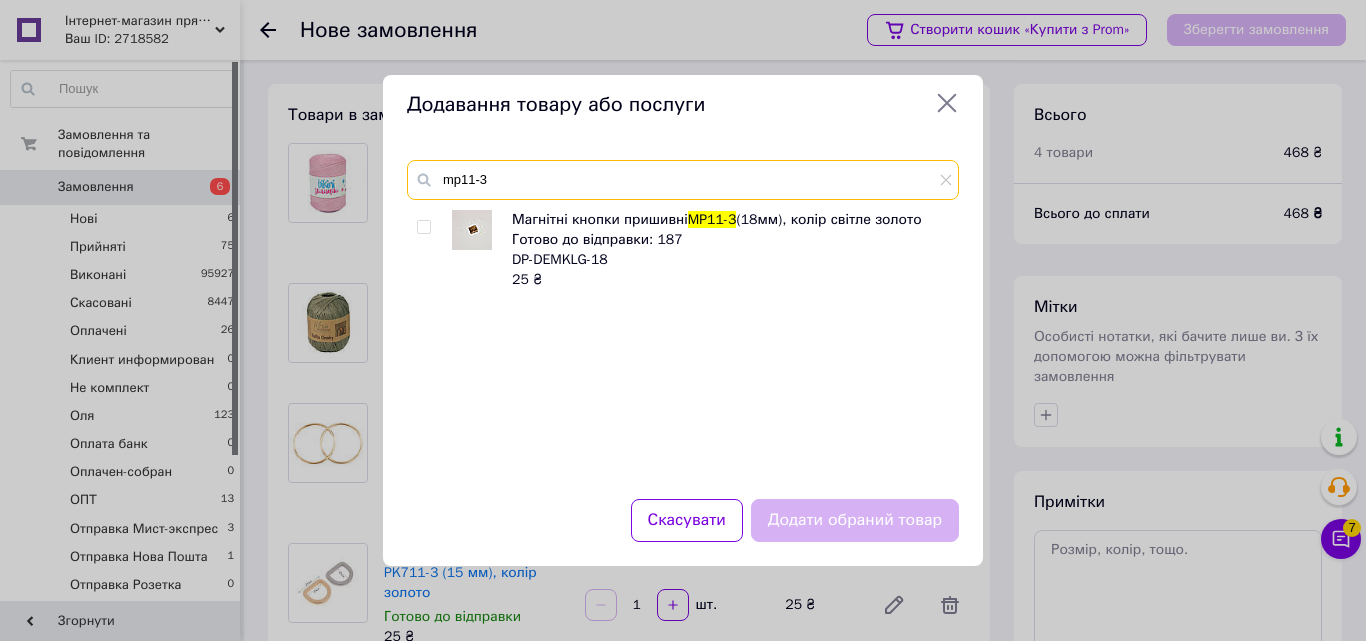 type on "mp11-3" 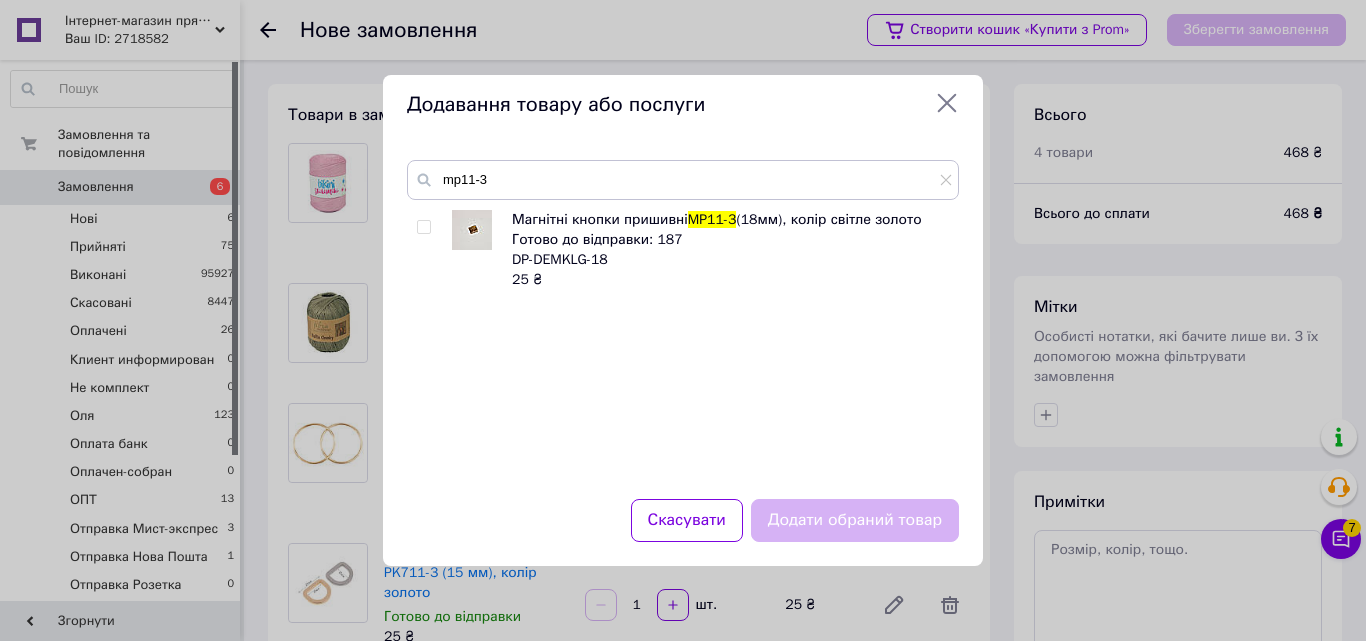 click at bounding box center [424, 227] 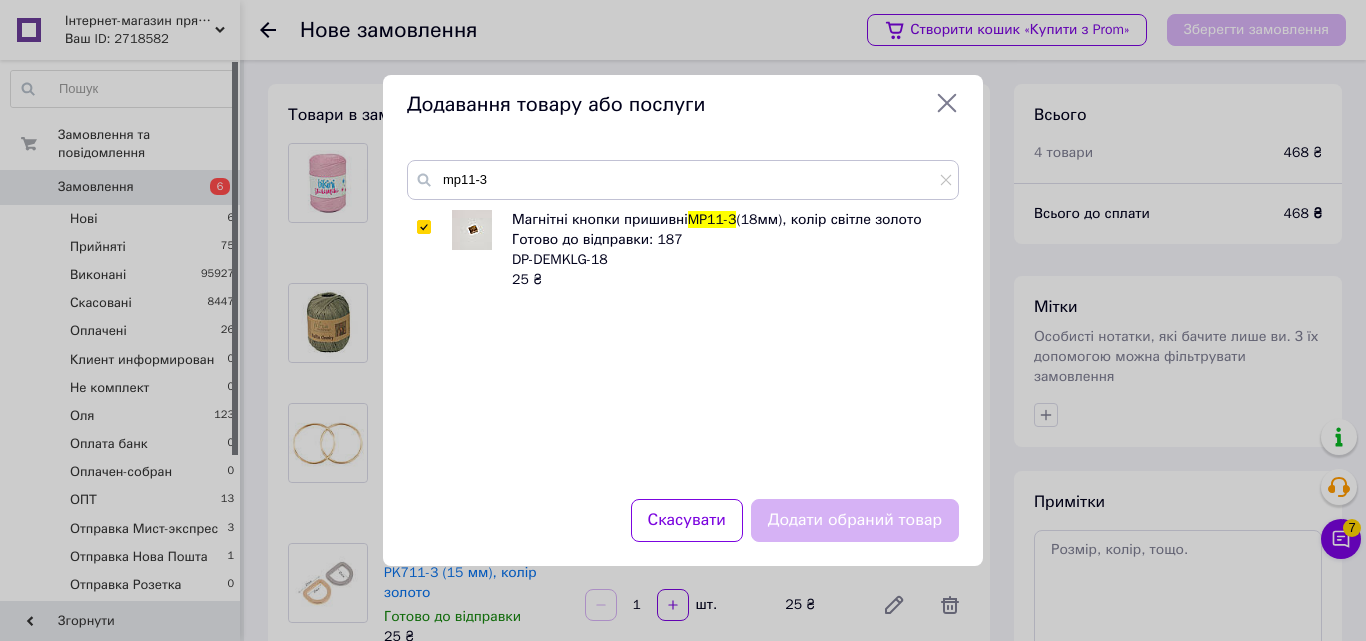 checkbox on "true" 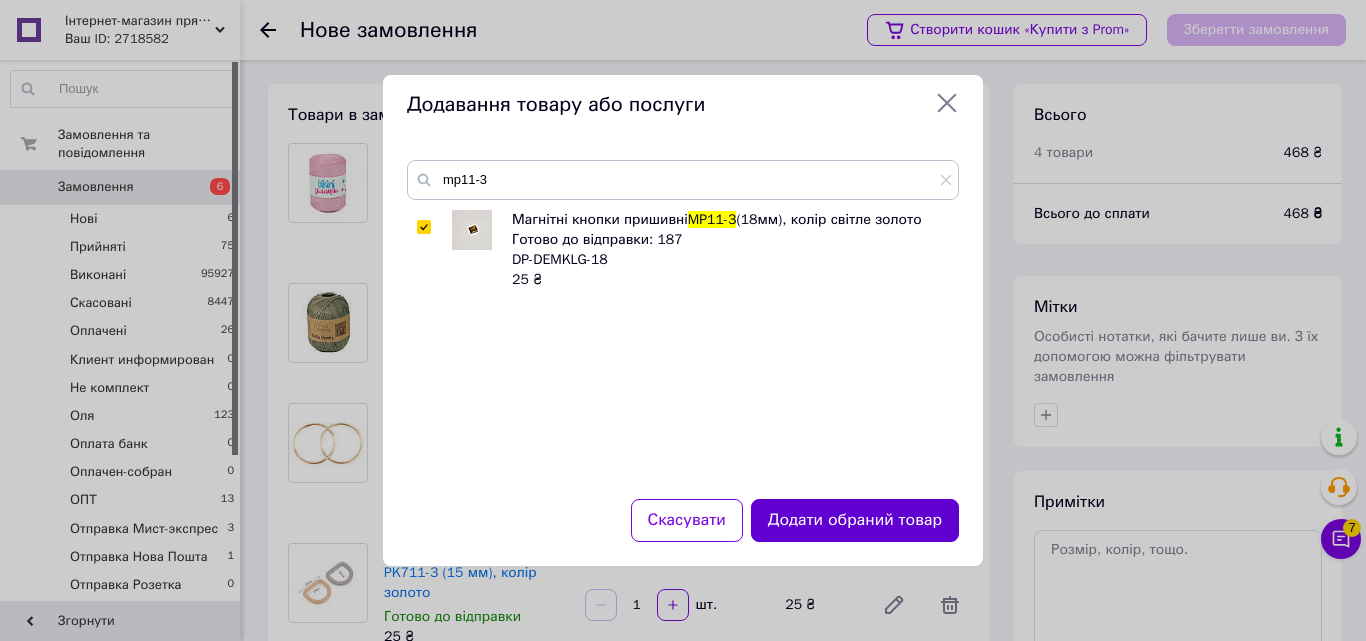 click on "Додати обраний товар" at bounding box center (855, 520) 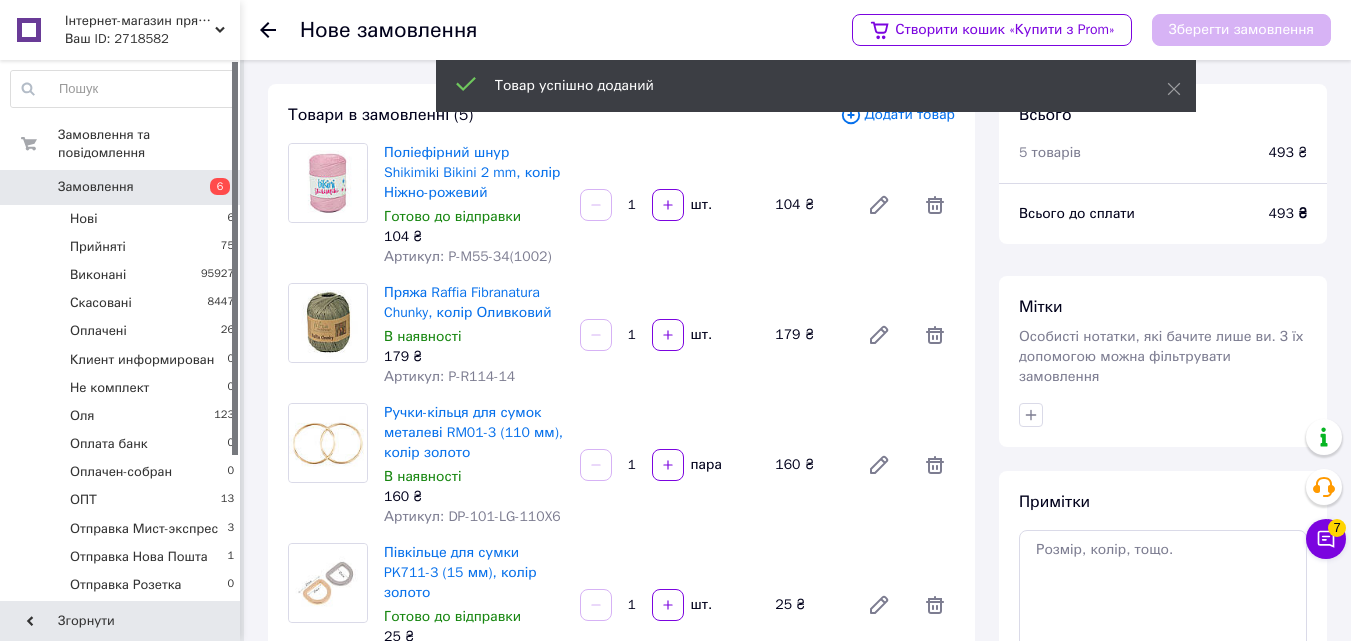 click on "Додати товар" at bounding box center [897, 115] 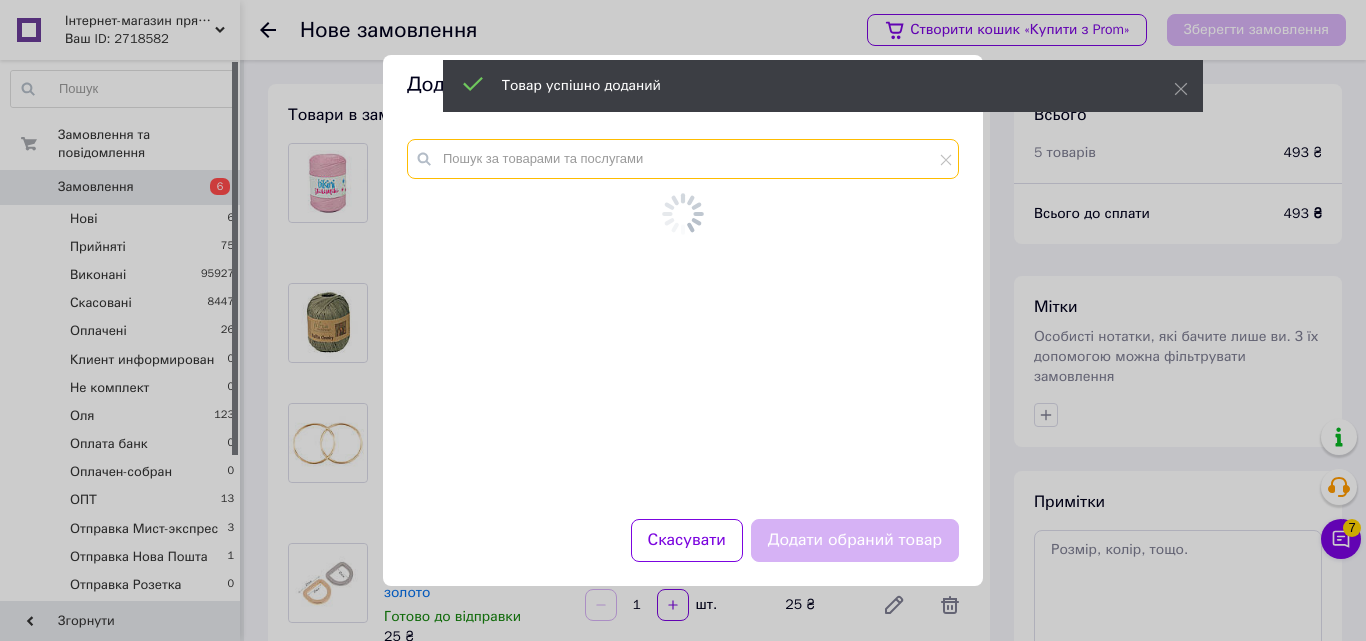 click at bounding box center (683, 317) 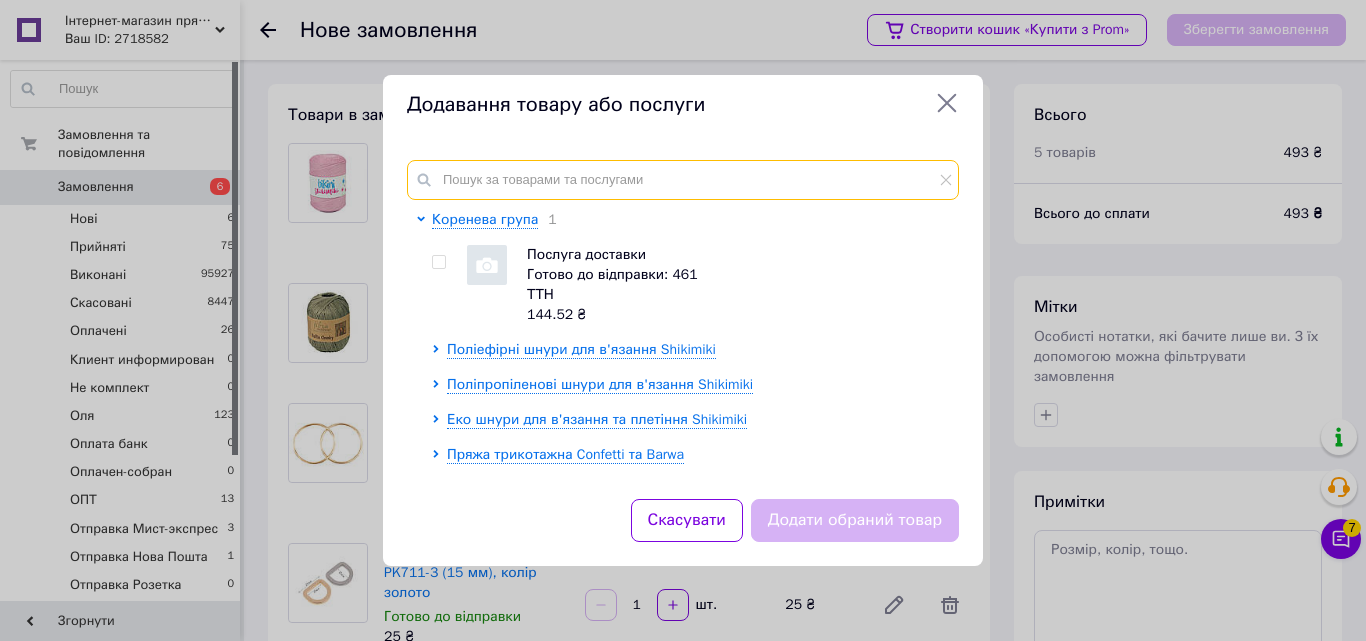 type on "x" 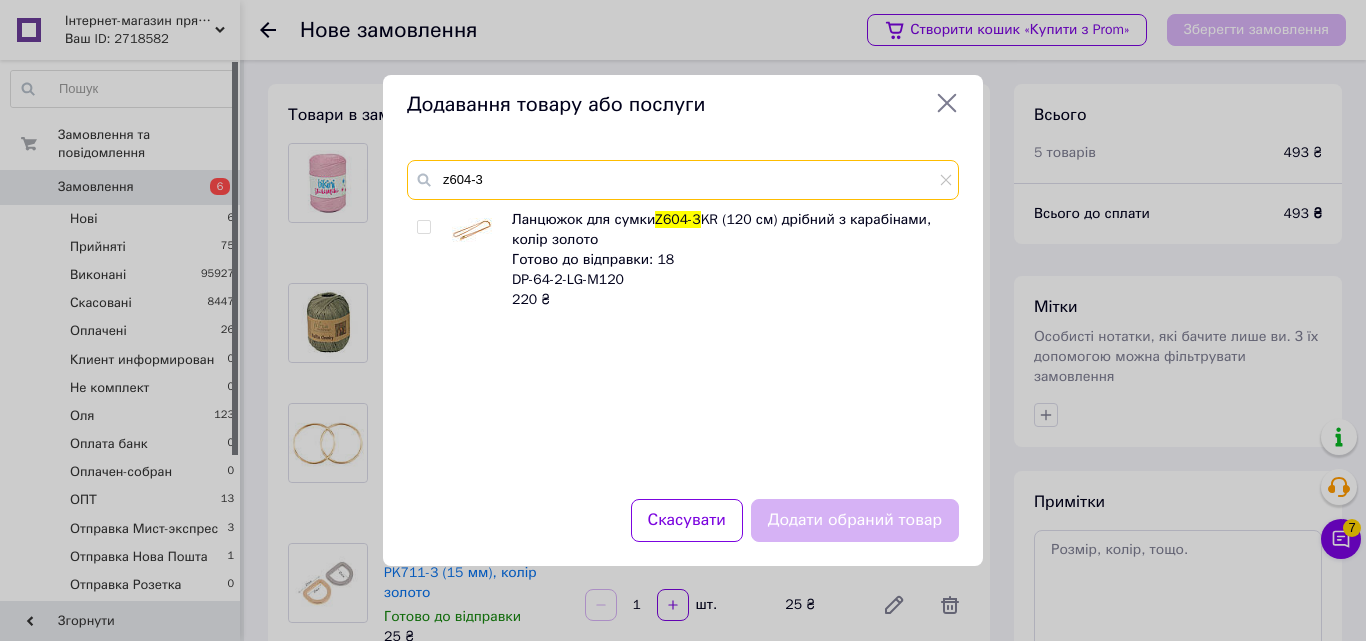 type on "z604-3" 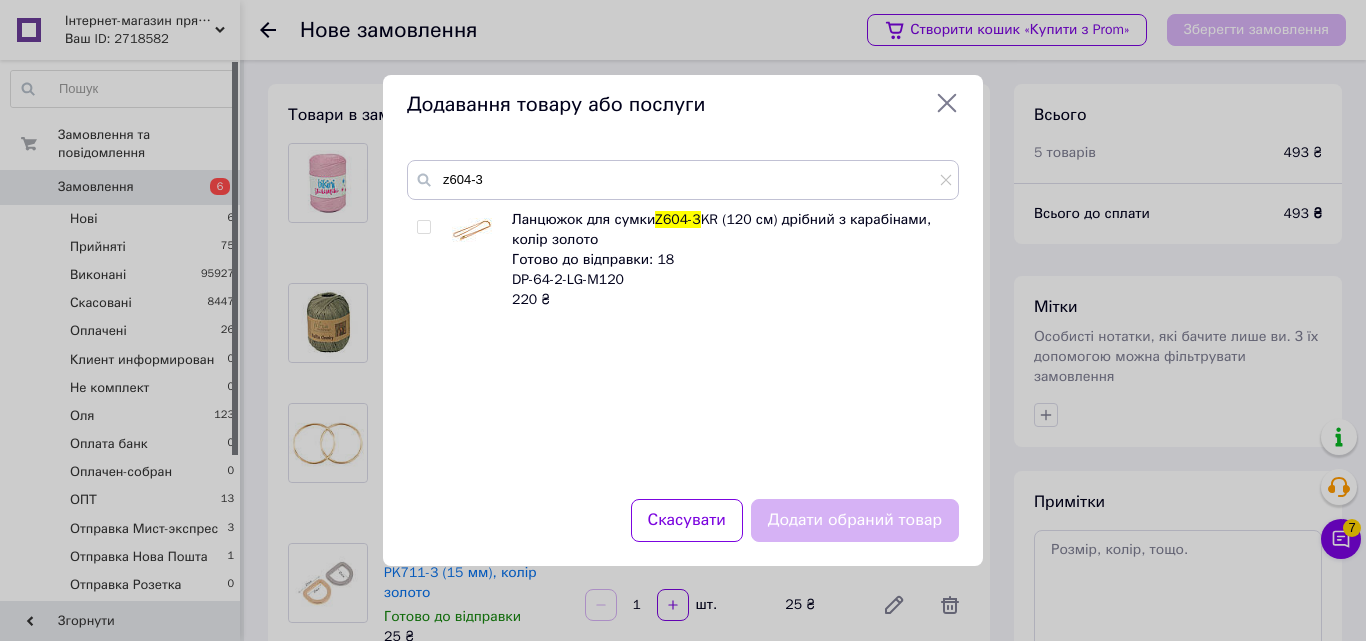 click at bounding box center [423, 227] 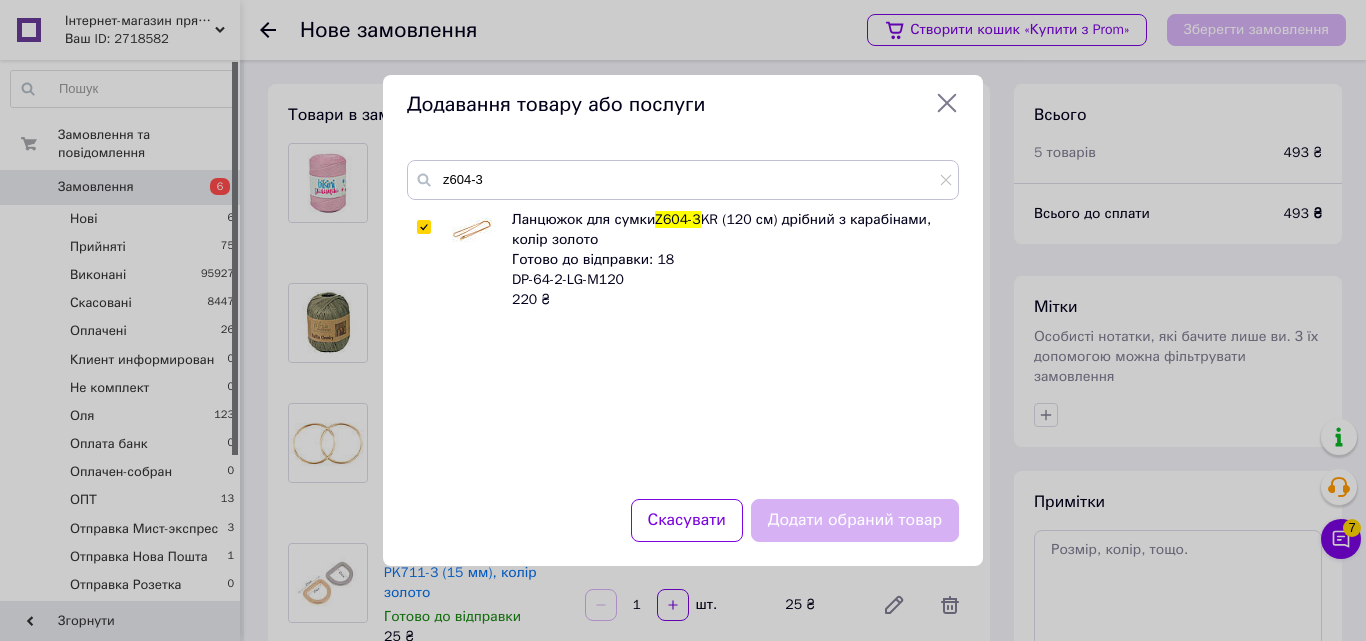 checkbox on "true" 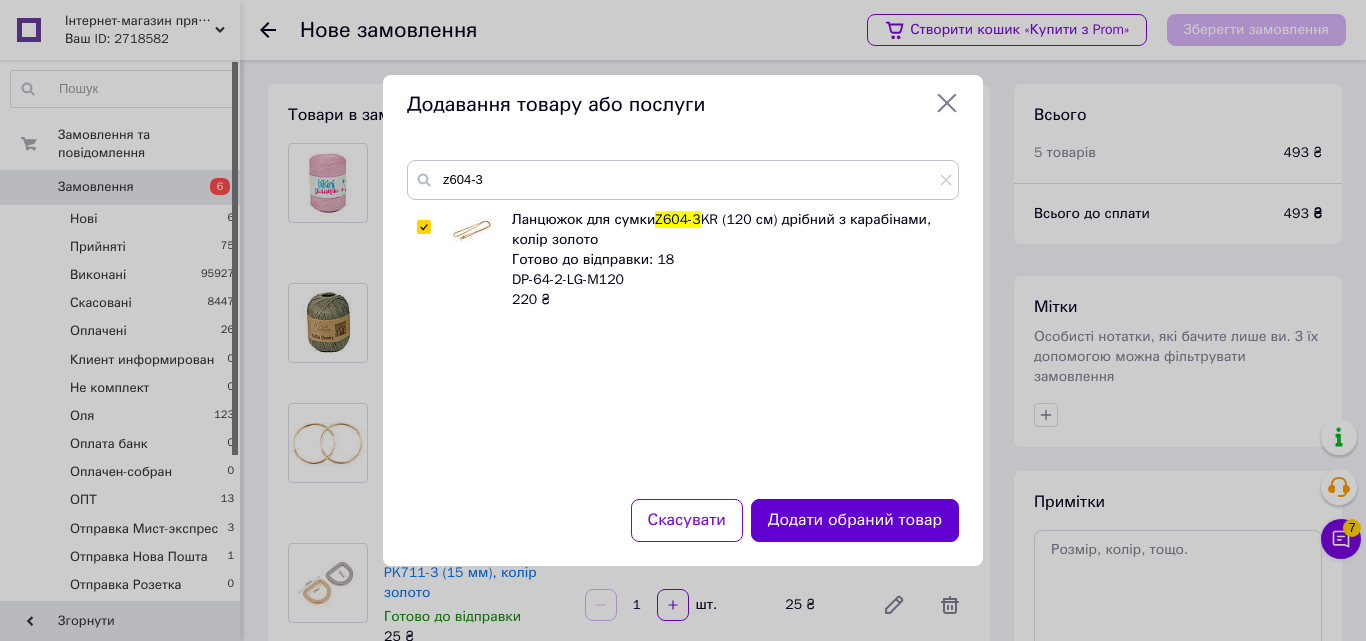 click on "Додати обраний товар" at bounding box center (855, 520) 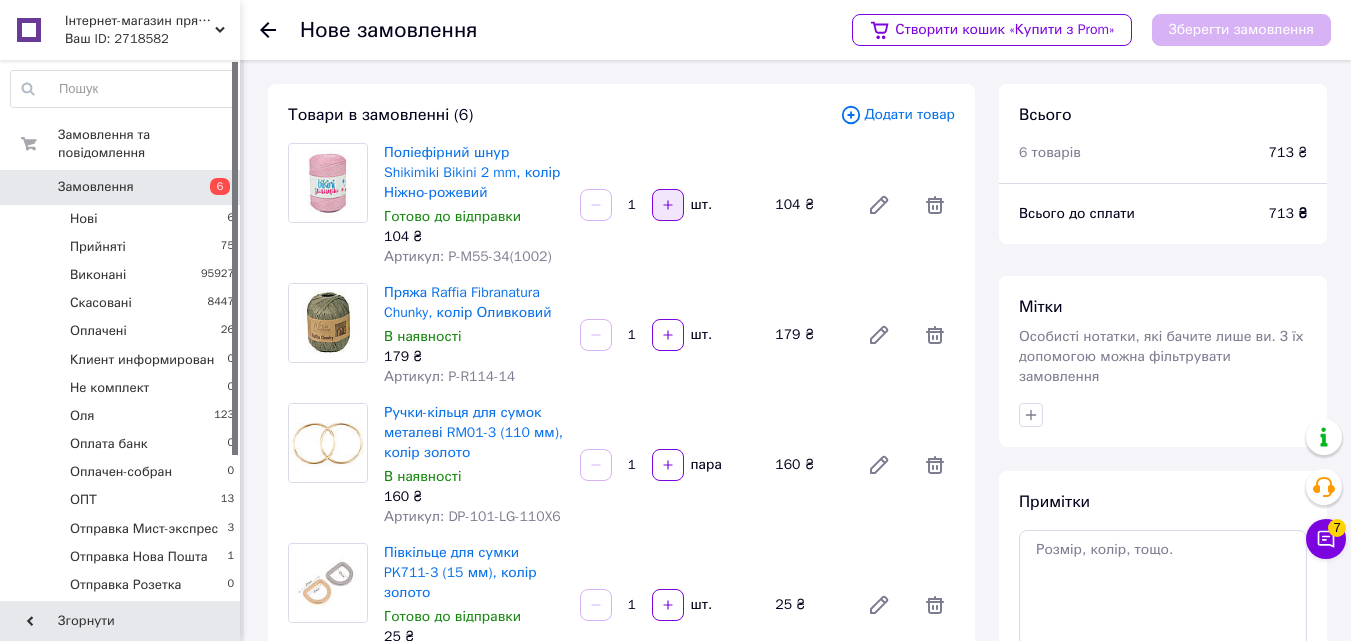 click at bounding box center (668, 205) 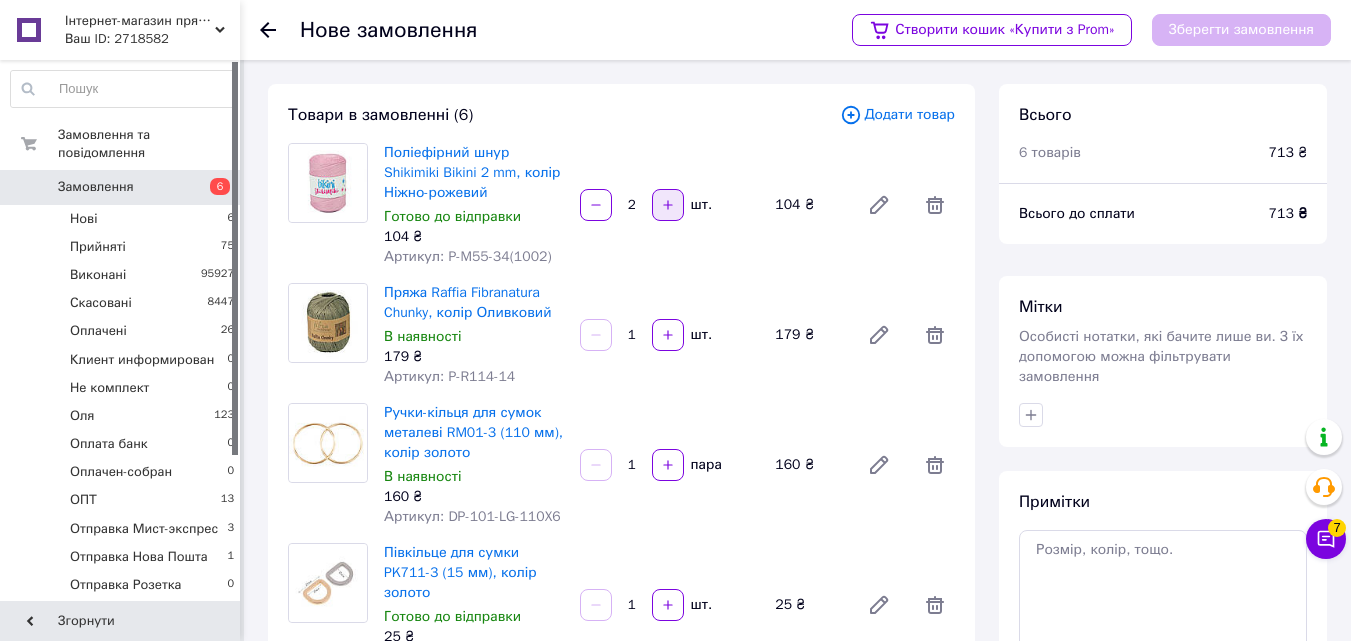 click at bounding box center [668, 205] 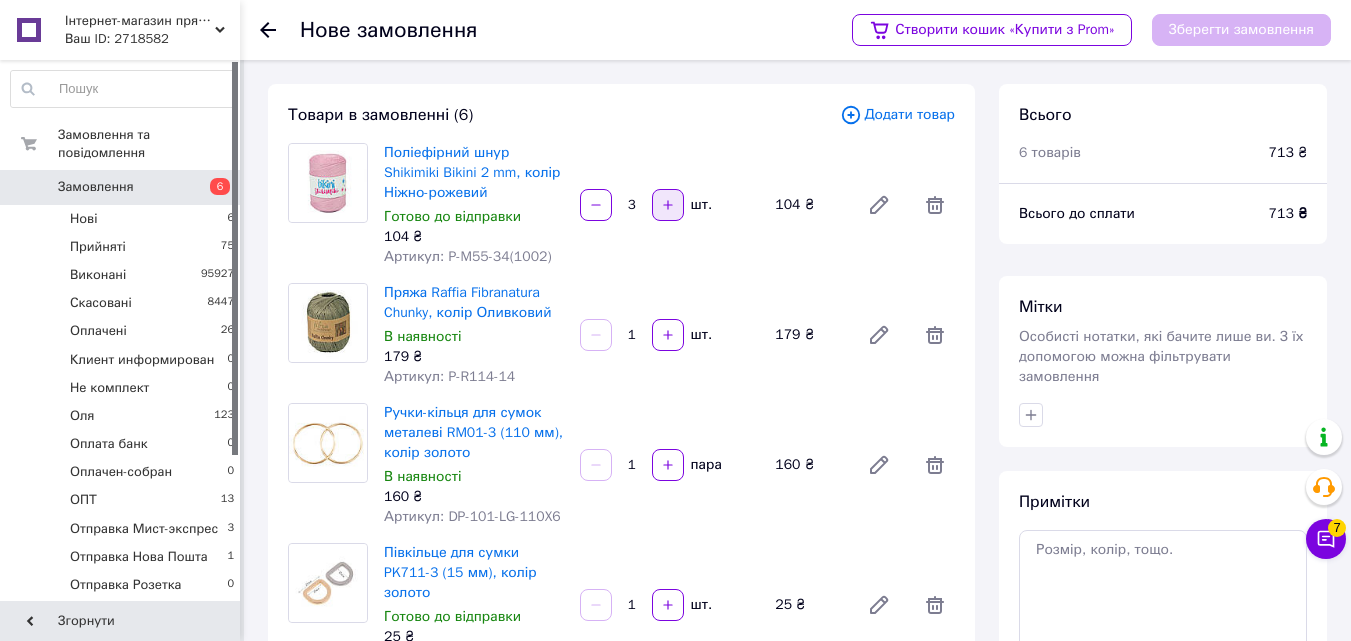click at bounding box center (668, 205) 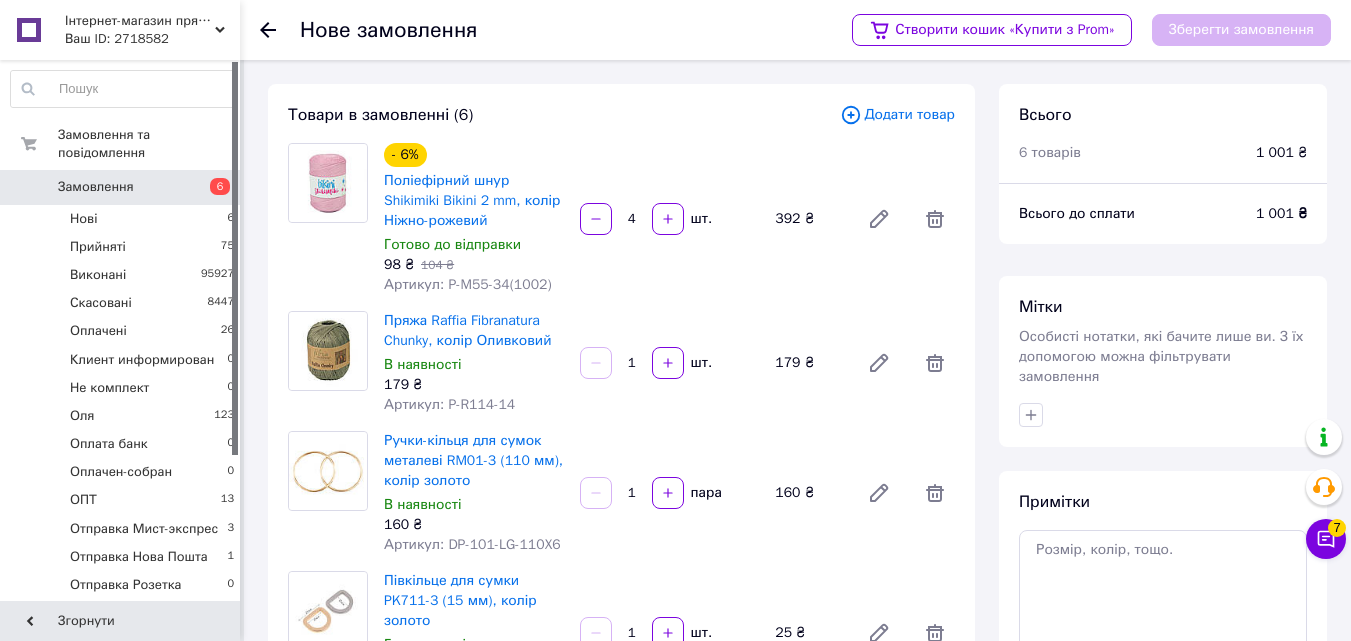 scroll, scrollTop: 100, scrollLeft: 0, axis: vertical 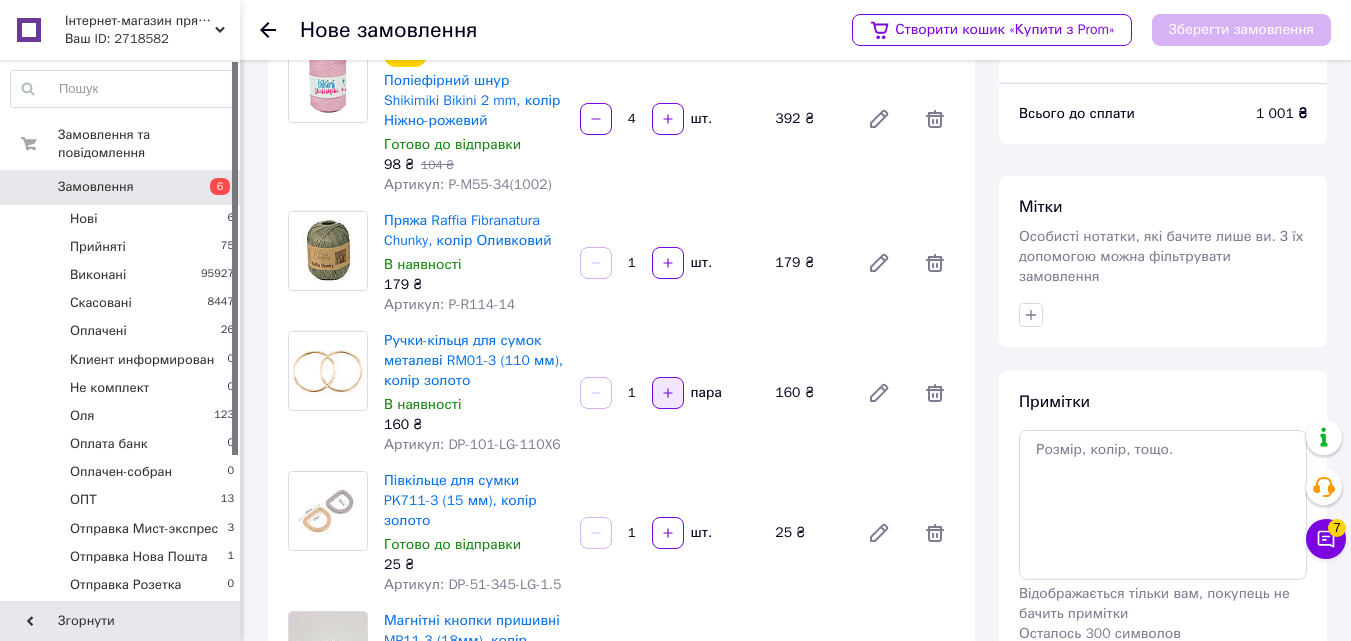 click 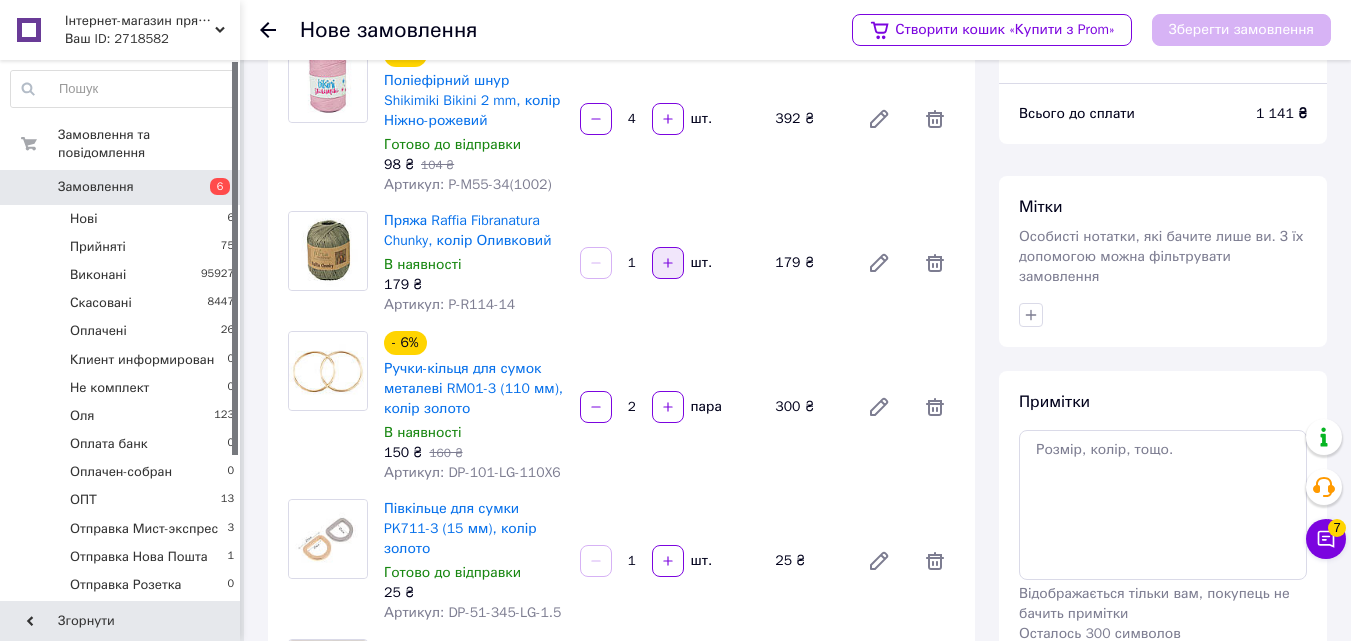 click 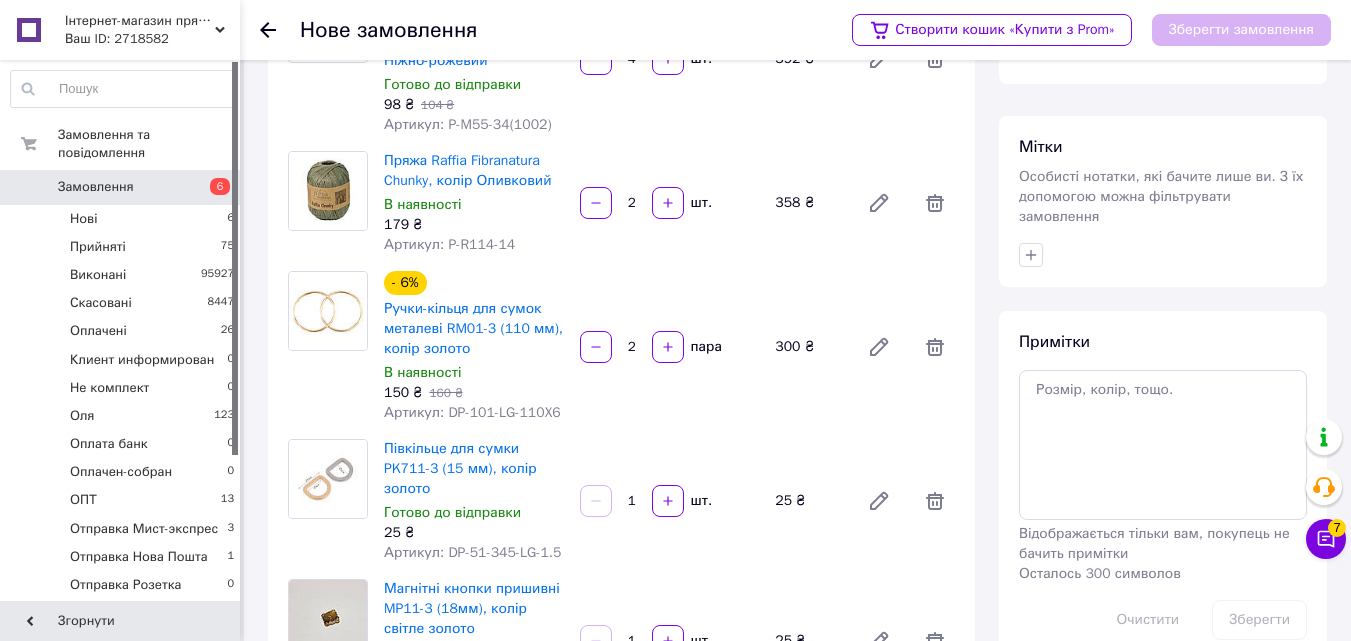 scroll, scrollTop: 300, scrollLeft: 0, axis: vertical 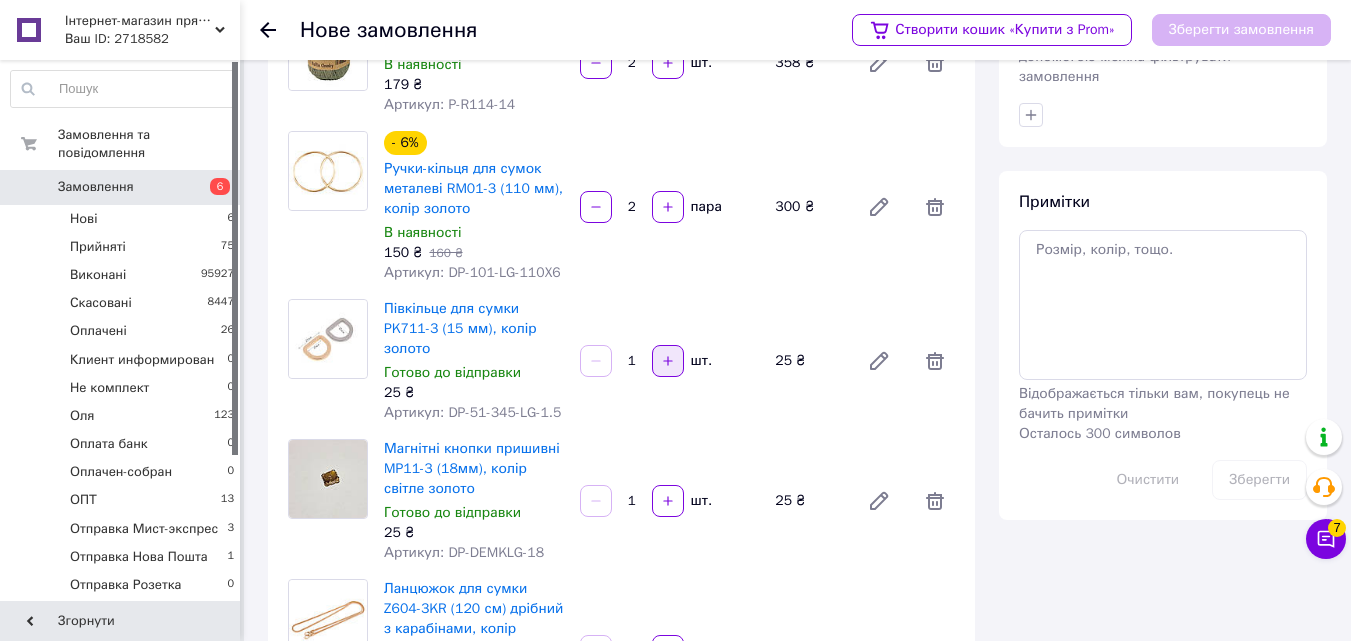 click at bounding box center [668, 361] 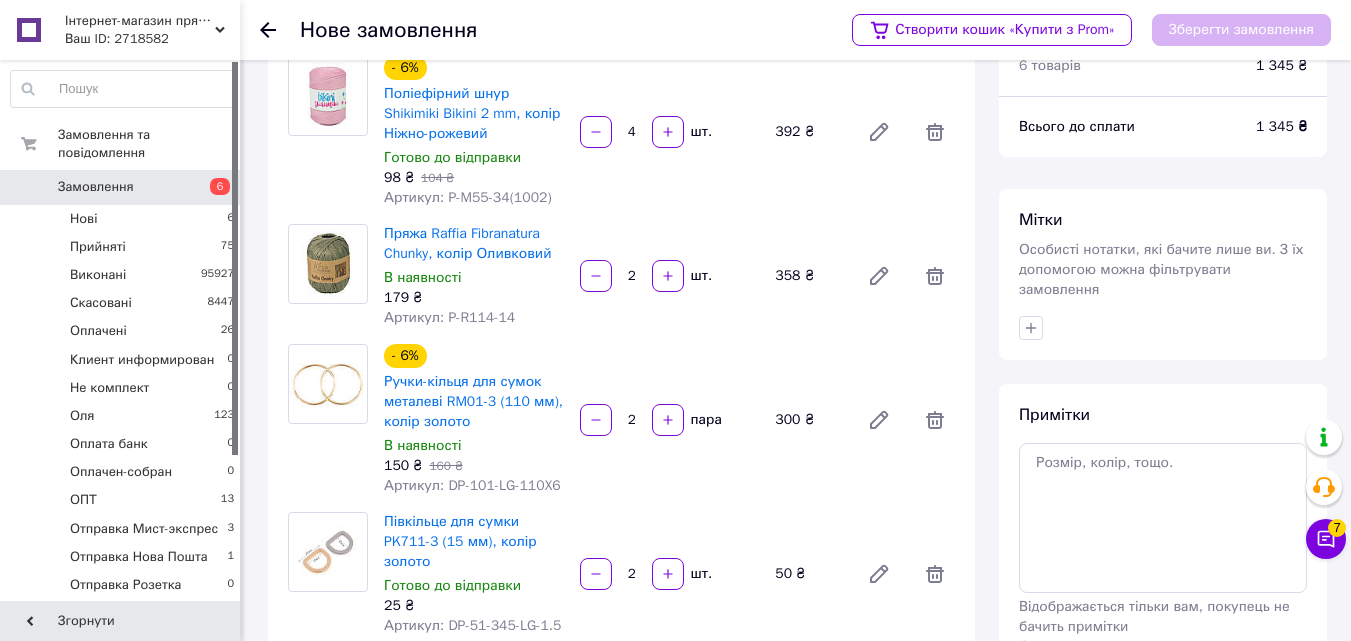 scroll, scrollTop: 52, scrollLeft: 0, axis: vertical 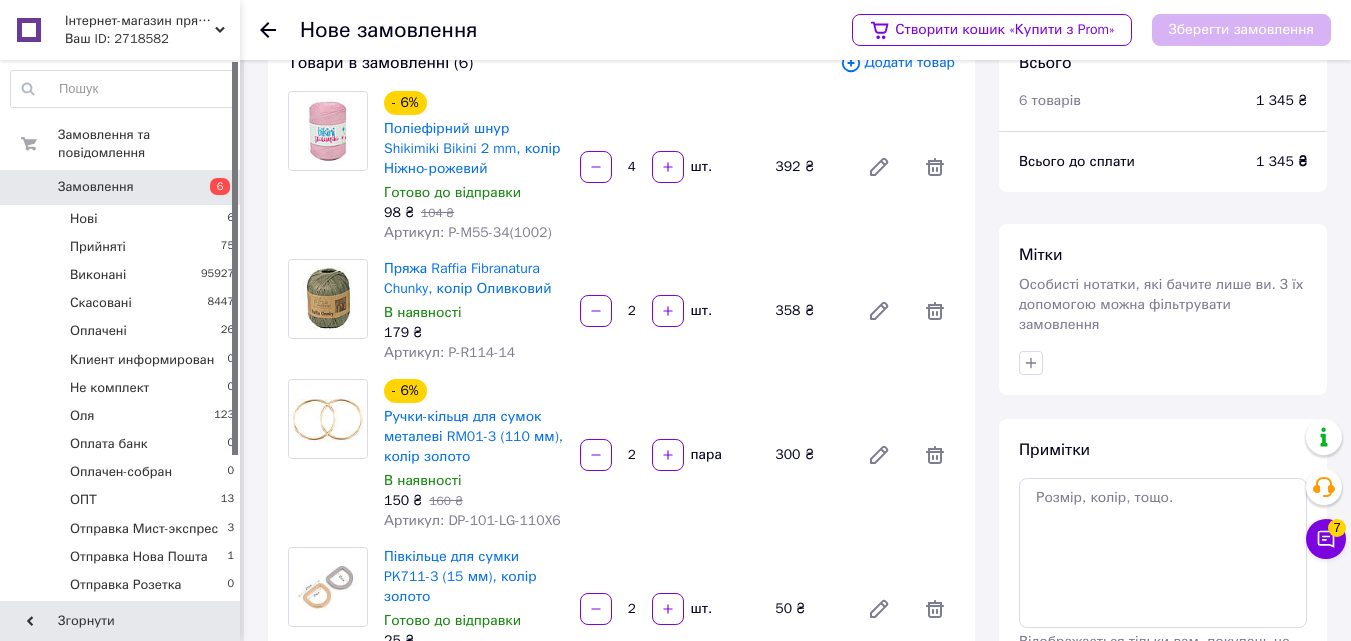 click at bounding box center (596, 455) 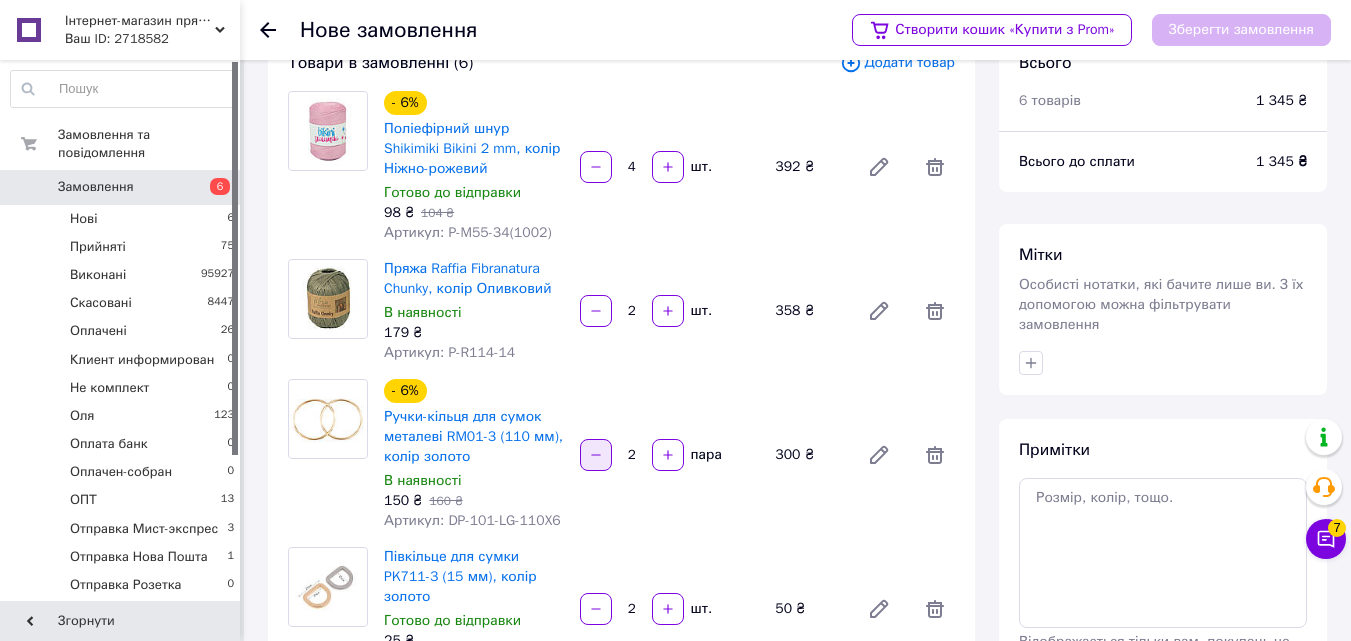click at bounding box center [596, 455] 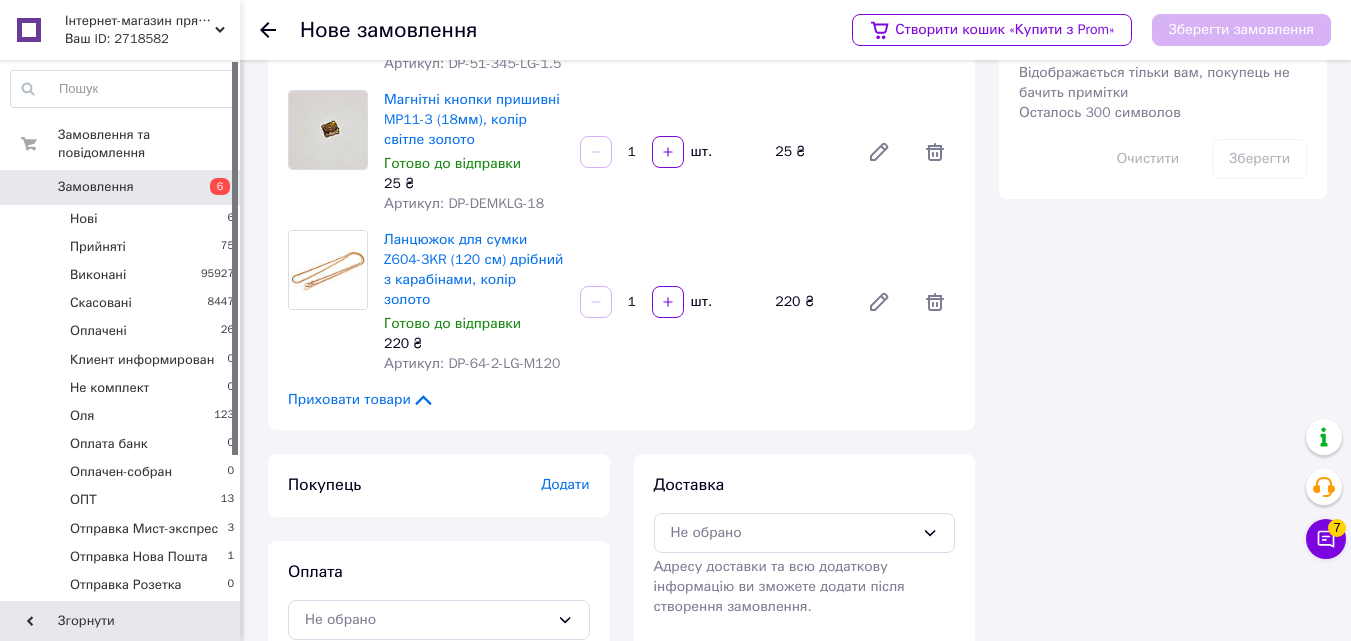 scroll, scrollTop: 624, scrollLeft: 0, axis: vertical 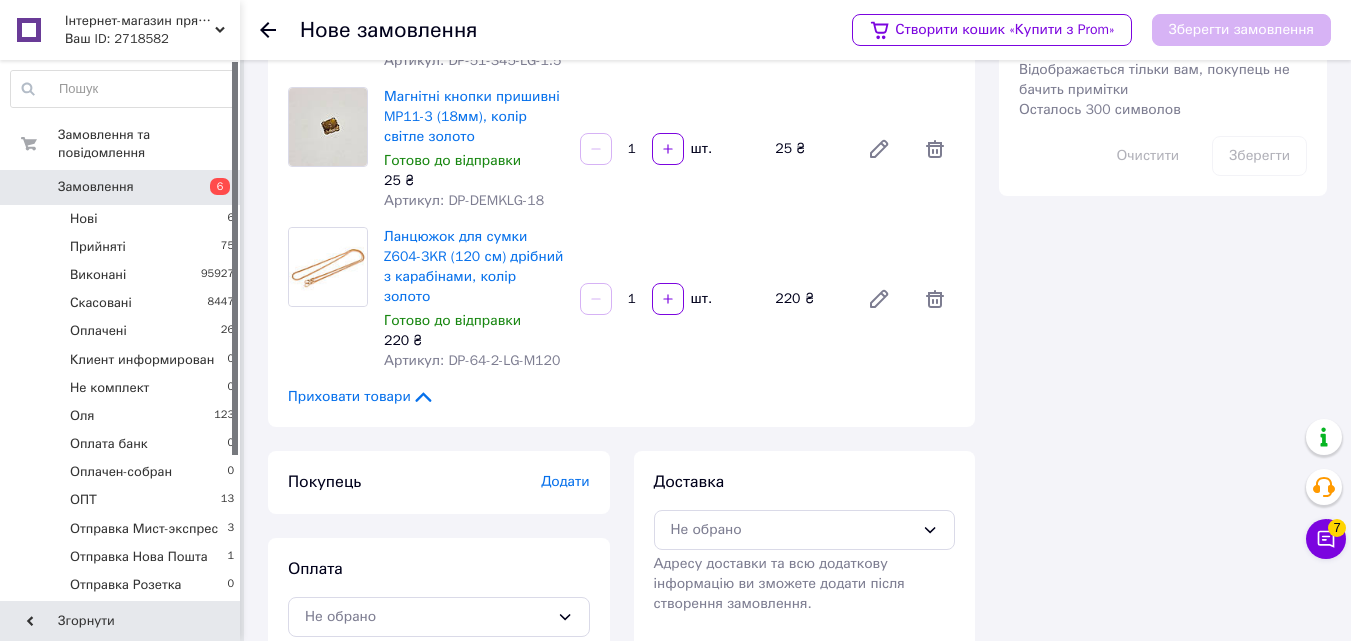 click on "Додати" at bounding box center [565, 481] 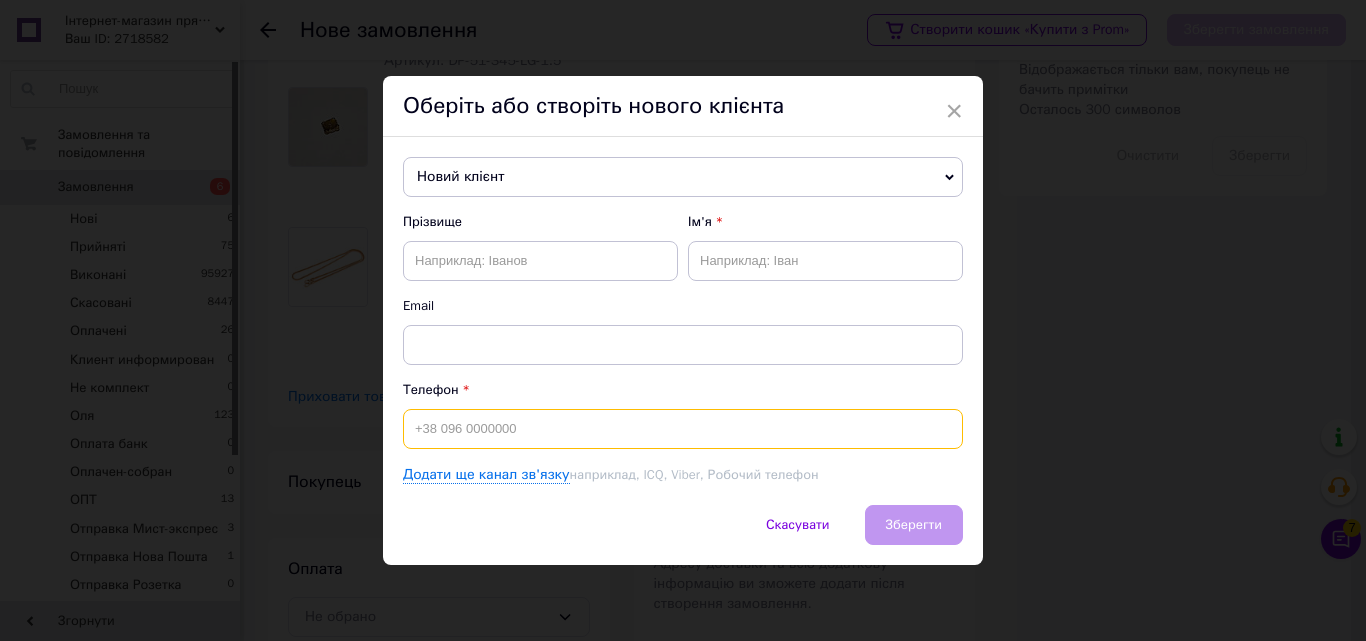 click at bounding box center (683, 429) 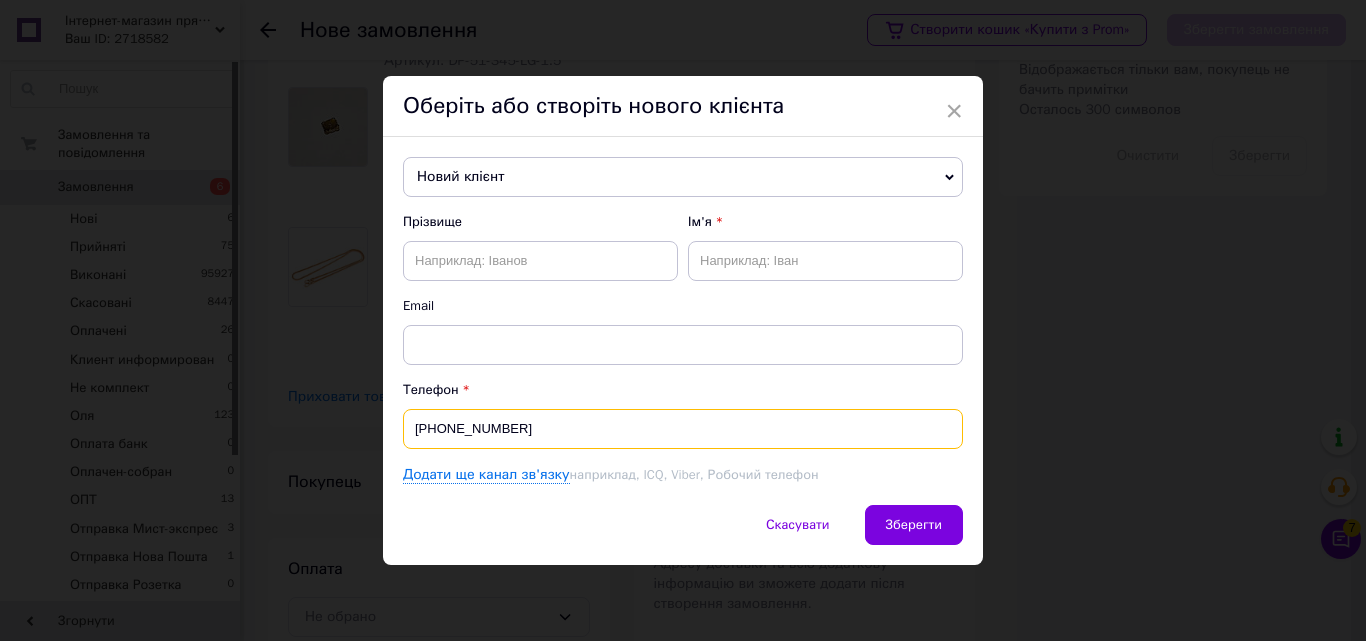 type on "[PHONE_NUMBER]" 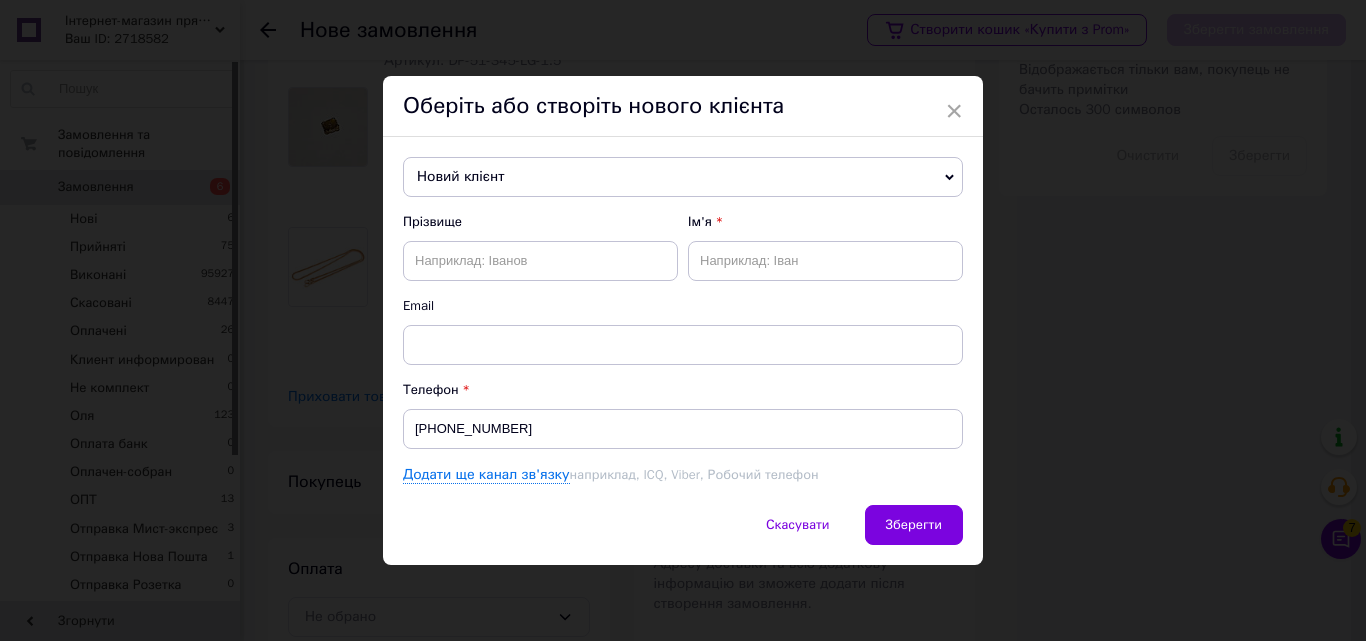 click on "Прізвище Ім'я Email" at bounding box center [683, 289] 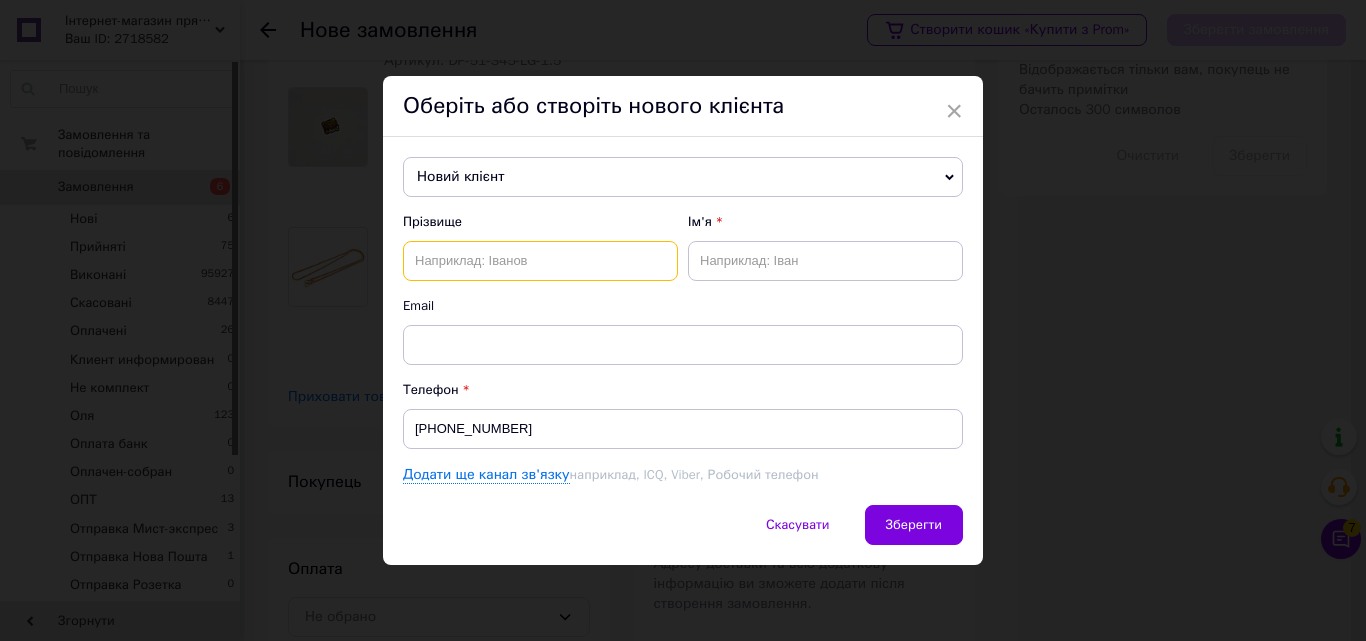 click at bounding box center (540, 261) 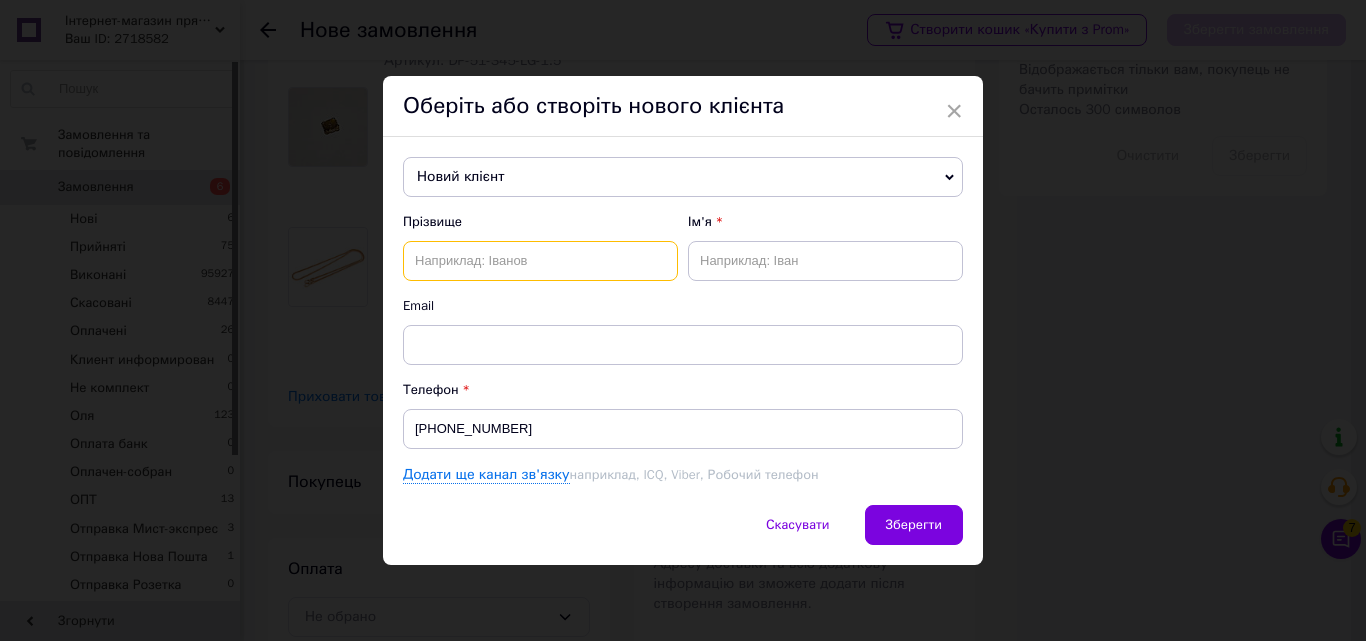 type on "Y" 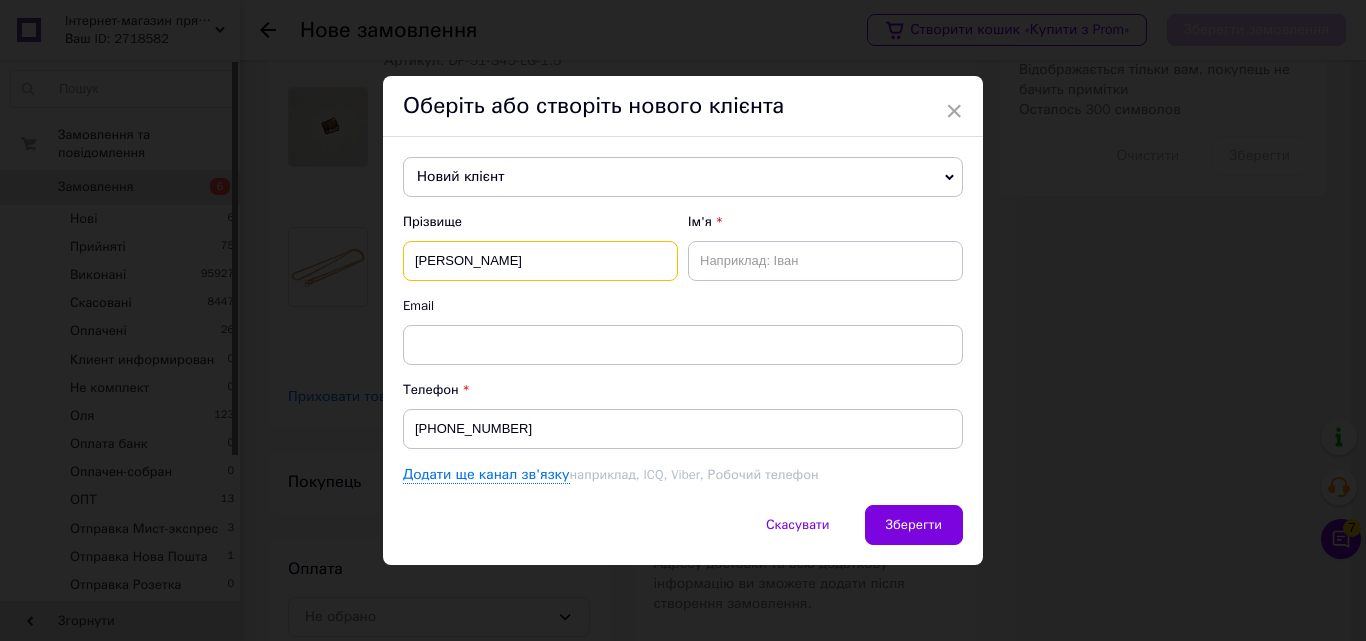 type on "[PERSON_NAME]" 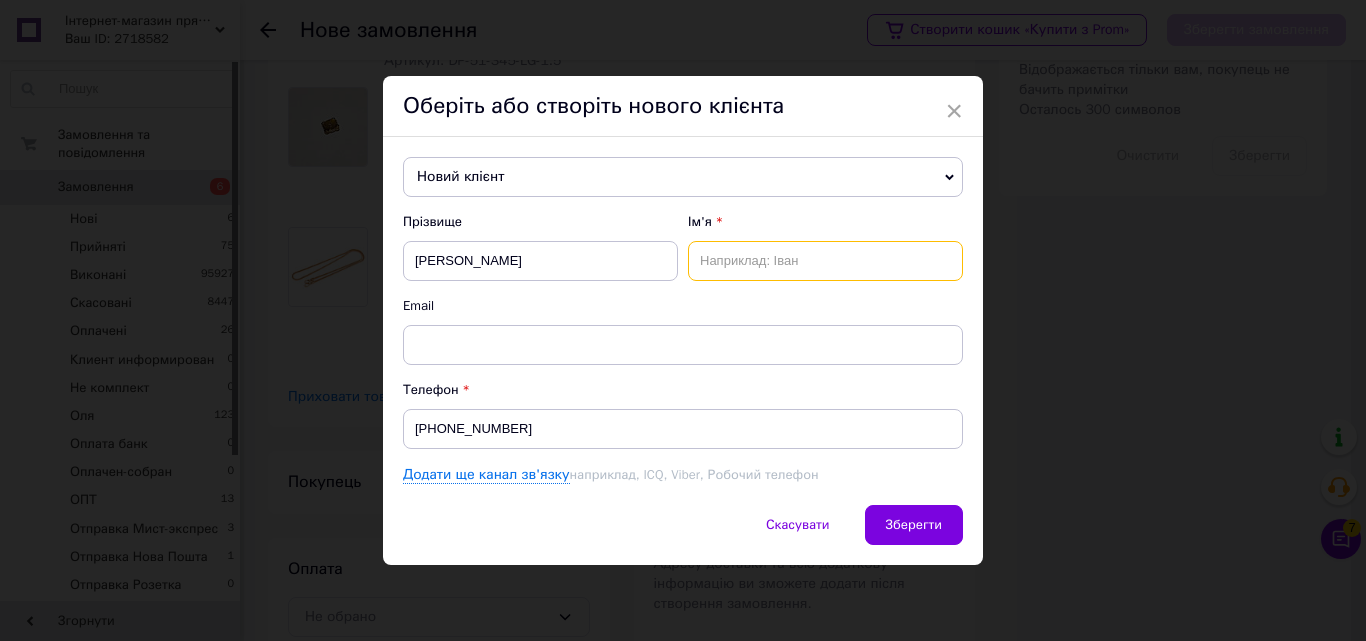click at bounding box center [825, 261] 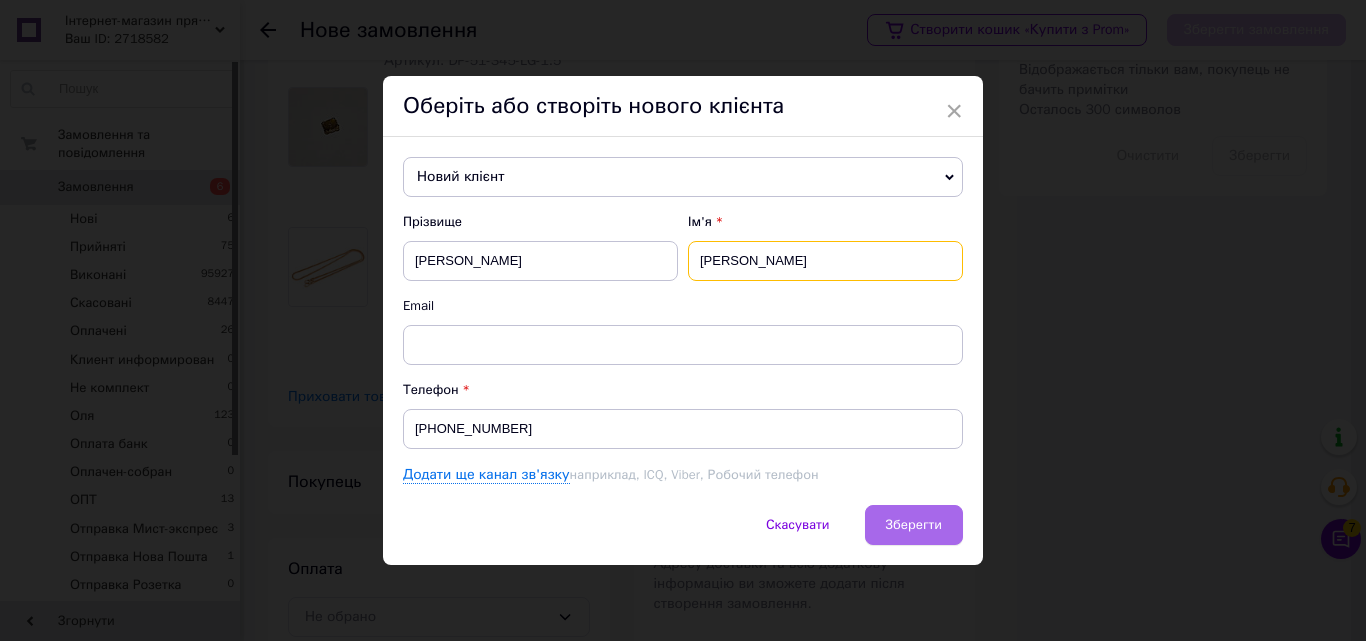 type on "[PERSON_NAME]" 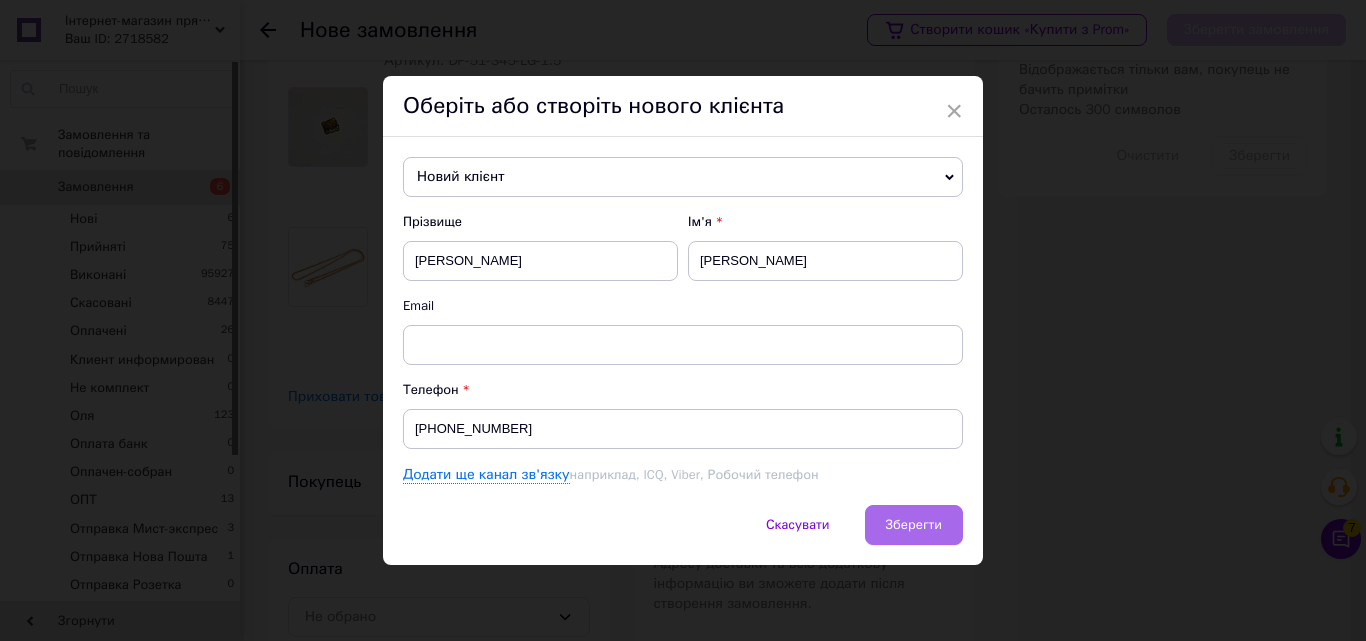 click on "Зберегти" at bounding box center [914, 525] 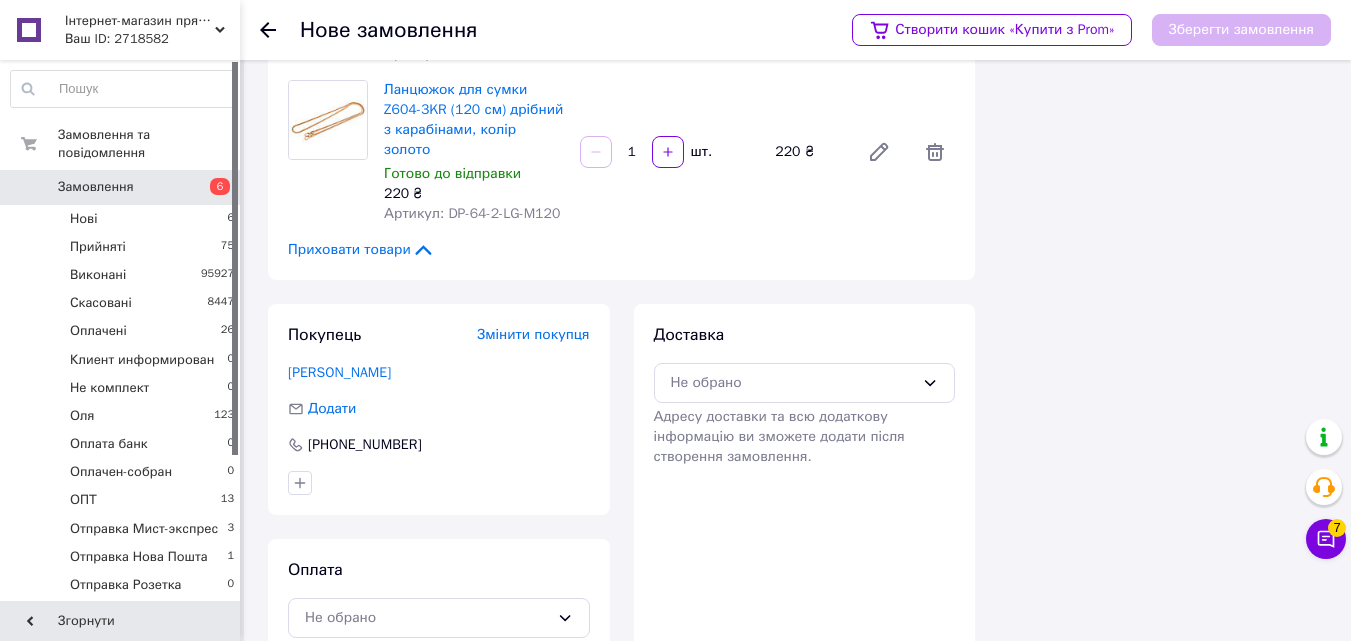 scroll, scrollTop: 772, scrollLeft: 0, axis: vertical 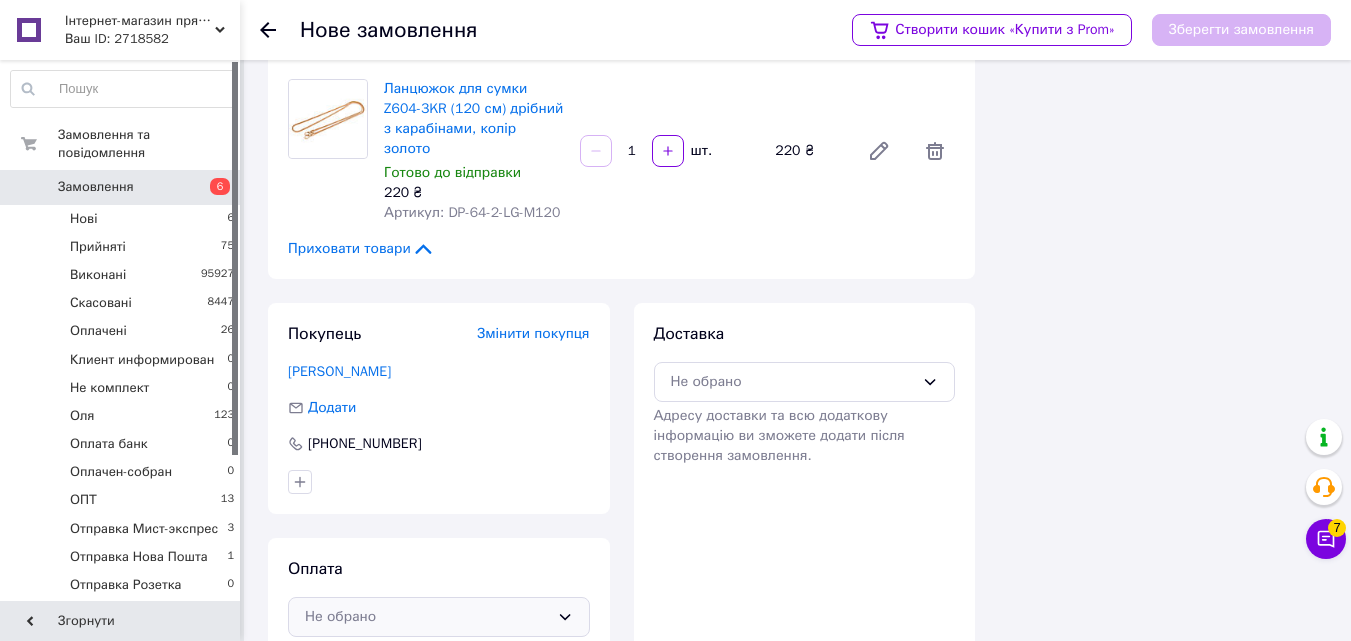 click on "Не обрано" at bounding box center (427, 617) 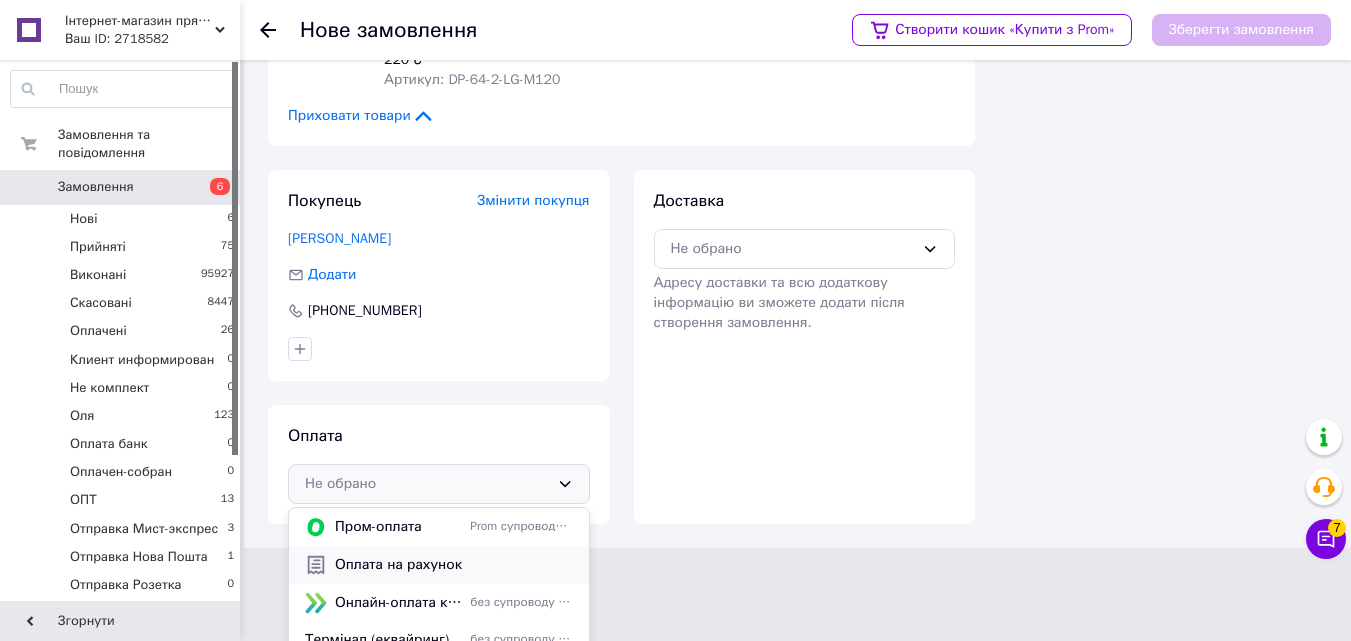 click on "Оплата на рахунок" at bounding box center (454, 565) 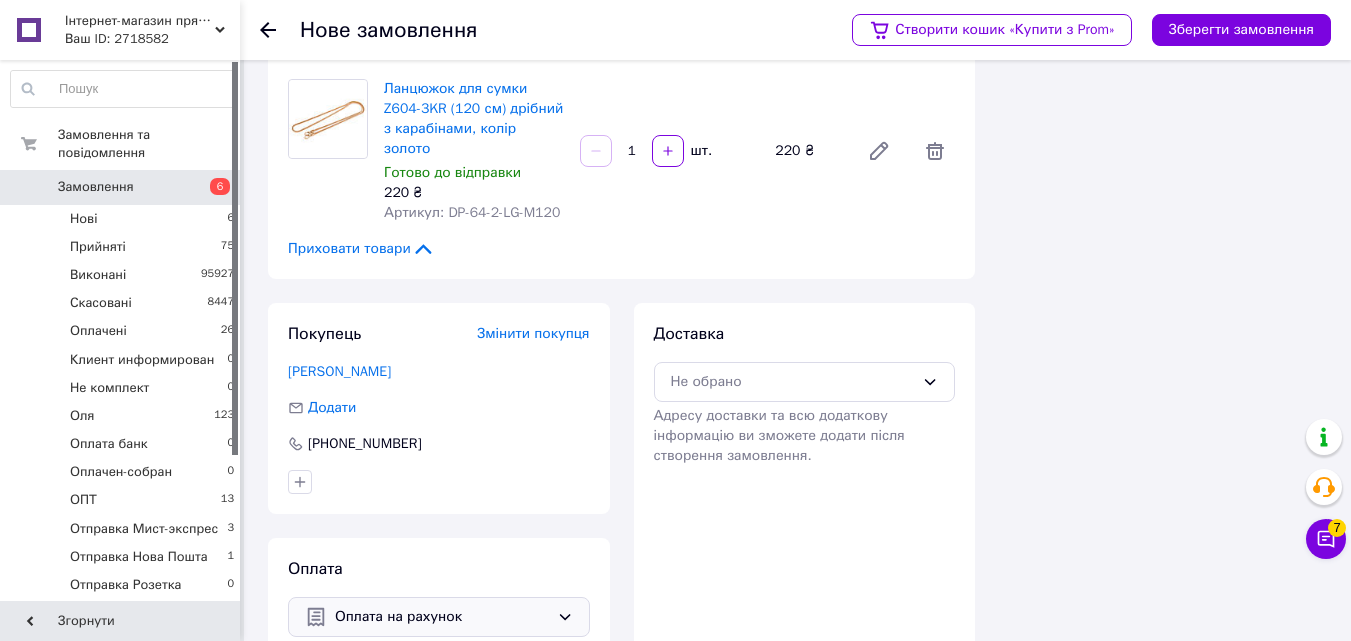 click on "Доставка Не обрано Адресу доставки та всю додаткову інформацію
ви зможете додати після створення замовлення." at bounding box center [805, 394] 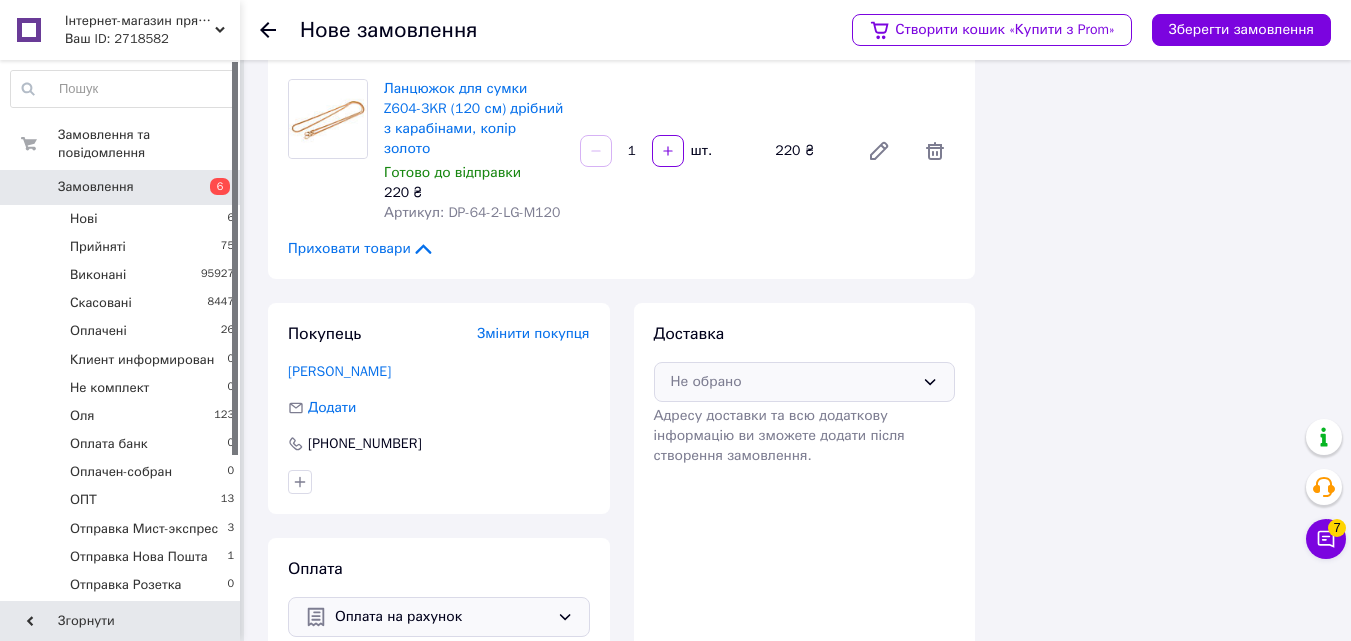click on "Не обрано" at bounding box center [793, 382] 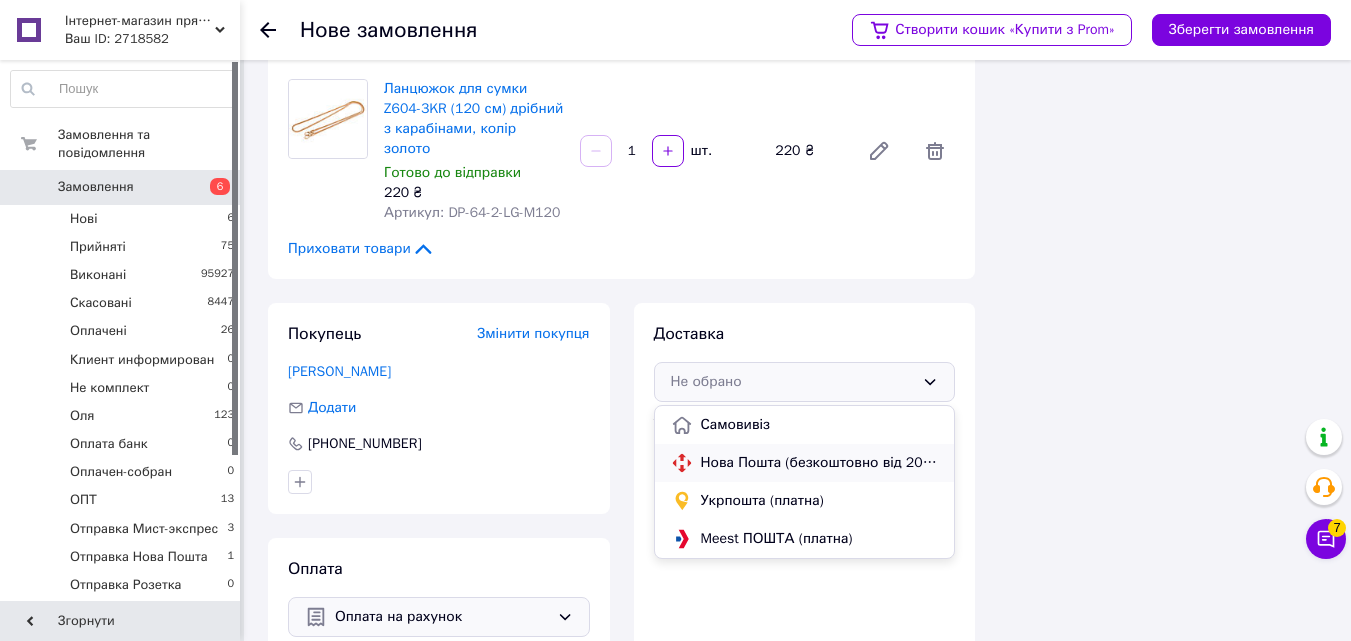 click on "Нова Пошта (безкоштовно від 2000 ₴)" at bounding box center (820, 463) 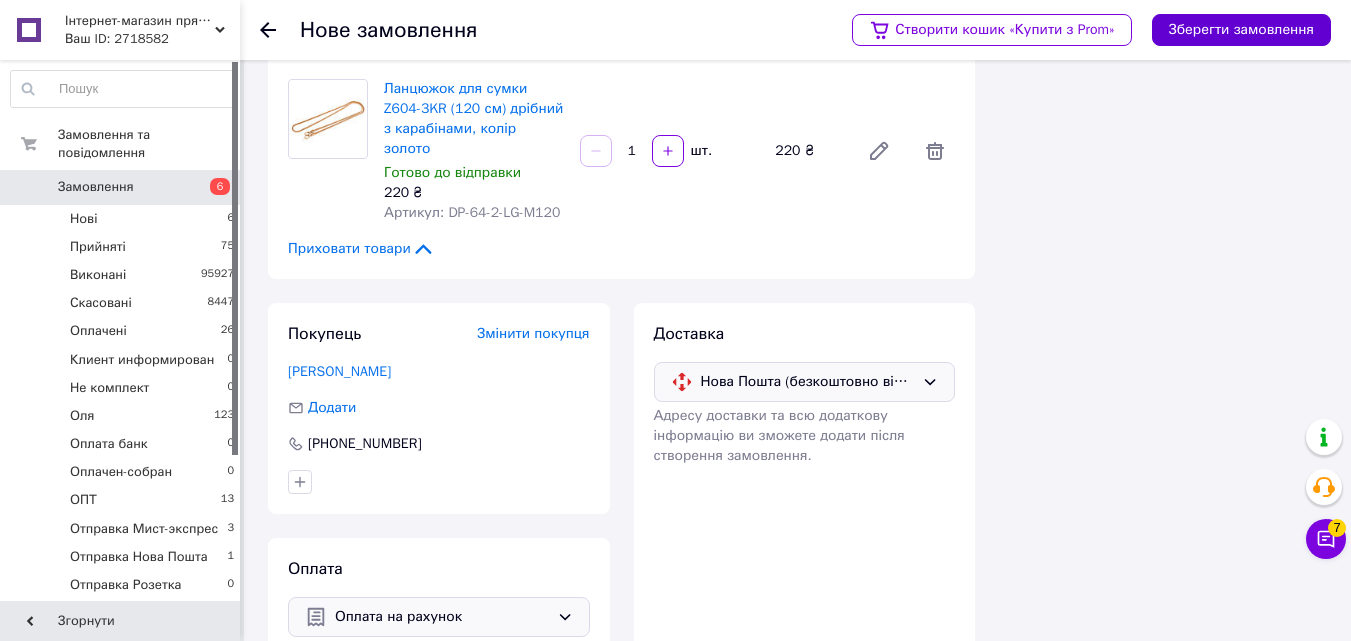 click on "Зберегти замовлення" at bounding box center [1241, 30] 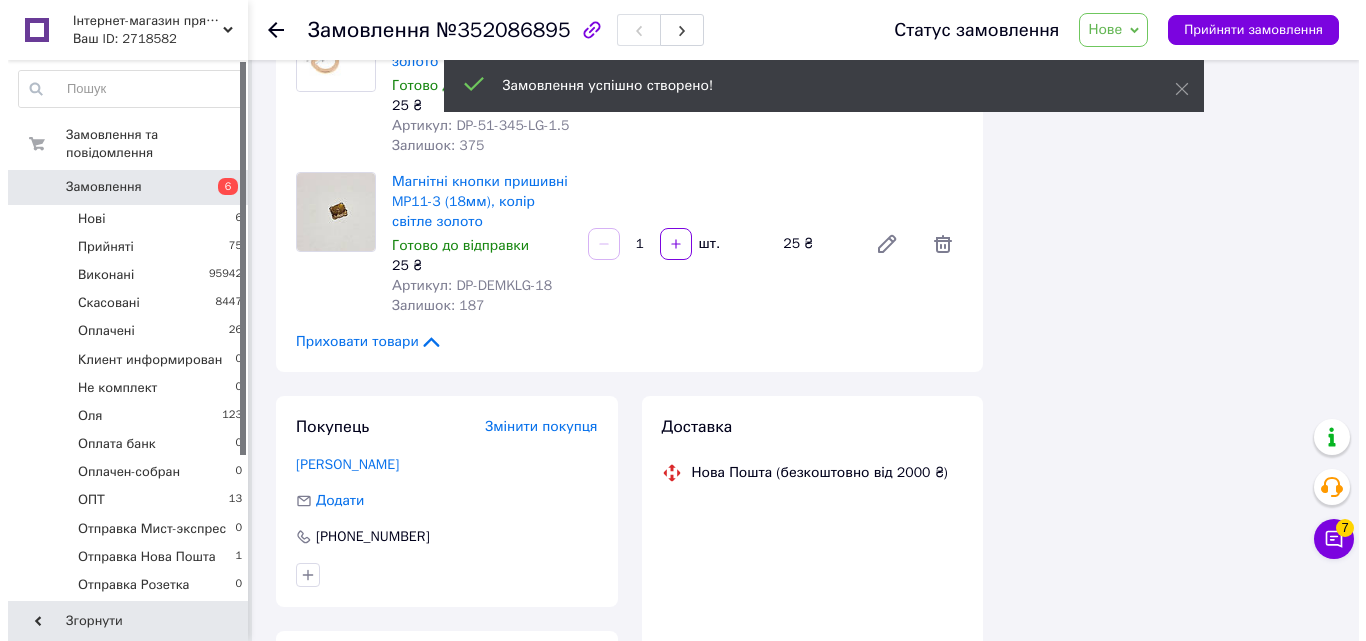 scroll, scrollTop: 1064, scrollLeft: 0, axis: vertical 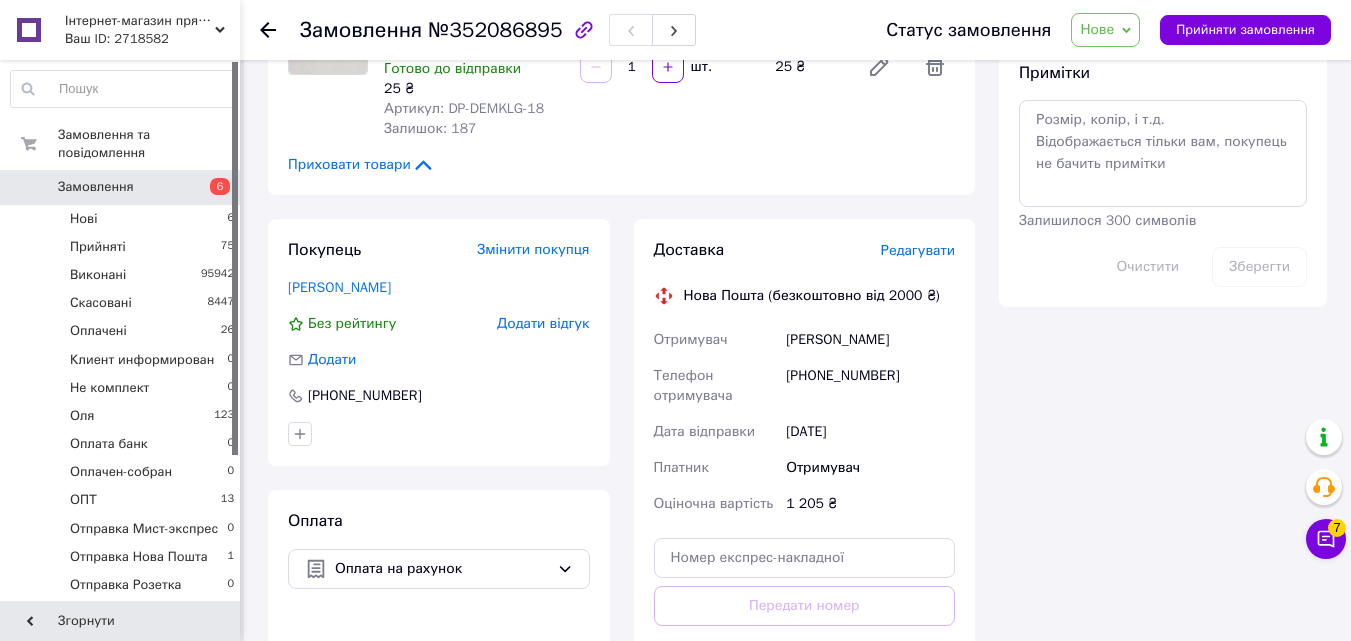 click on "Доставка Редагувати Нова Пошта (безкоштовно від 2000 ₴) Отримувач [PERSON_NAME] Телефон отримувача [PHONE_NUMBER] Дата відправки [DATE] Платник Отримувач Оціночна вартість 1 205 ₴ Передати номер або Згенерувати ЕН" at bounding box center (805, 477) 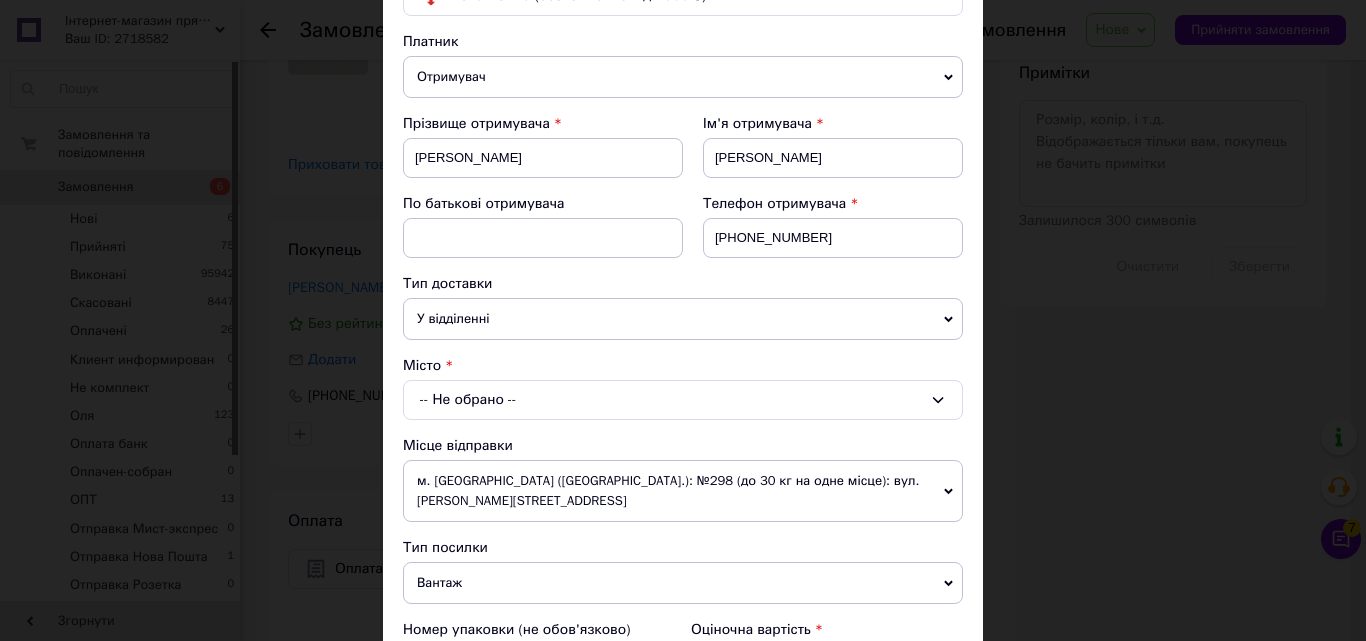 scroll, scrollTop: 200, scrollLeft: 0, axis: vertical 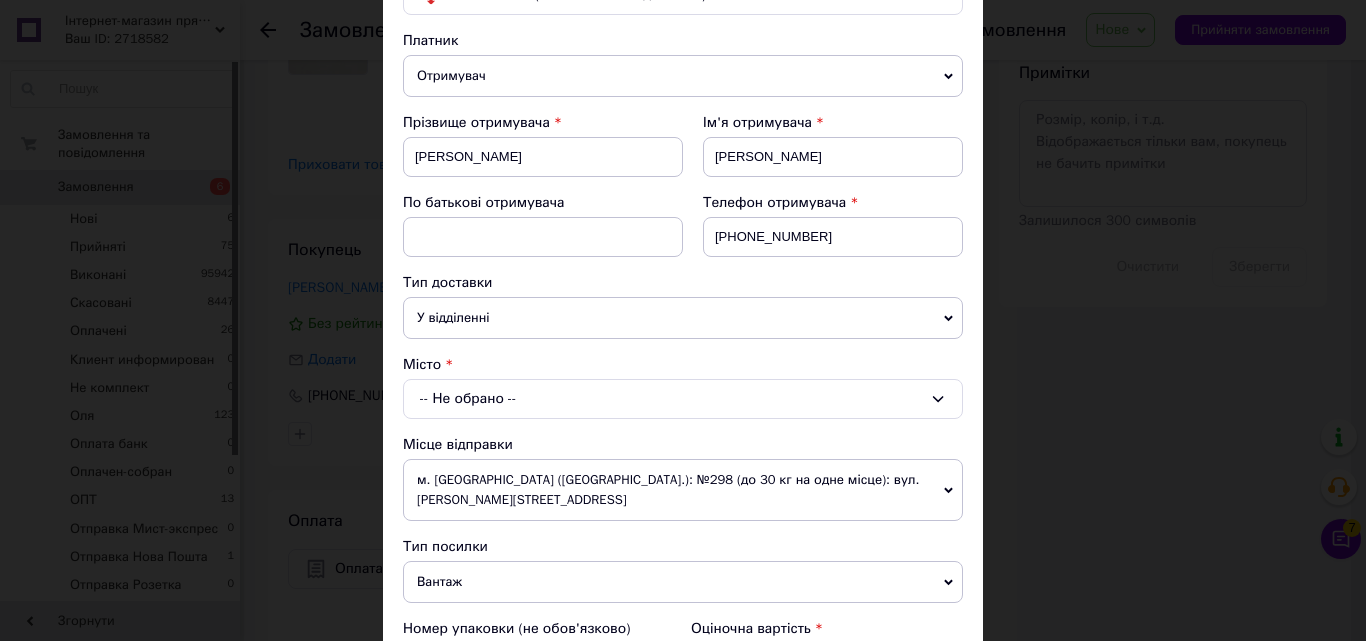 click on "-- Не обрано --" at bounding box center [683, 399] 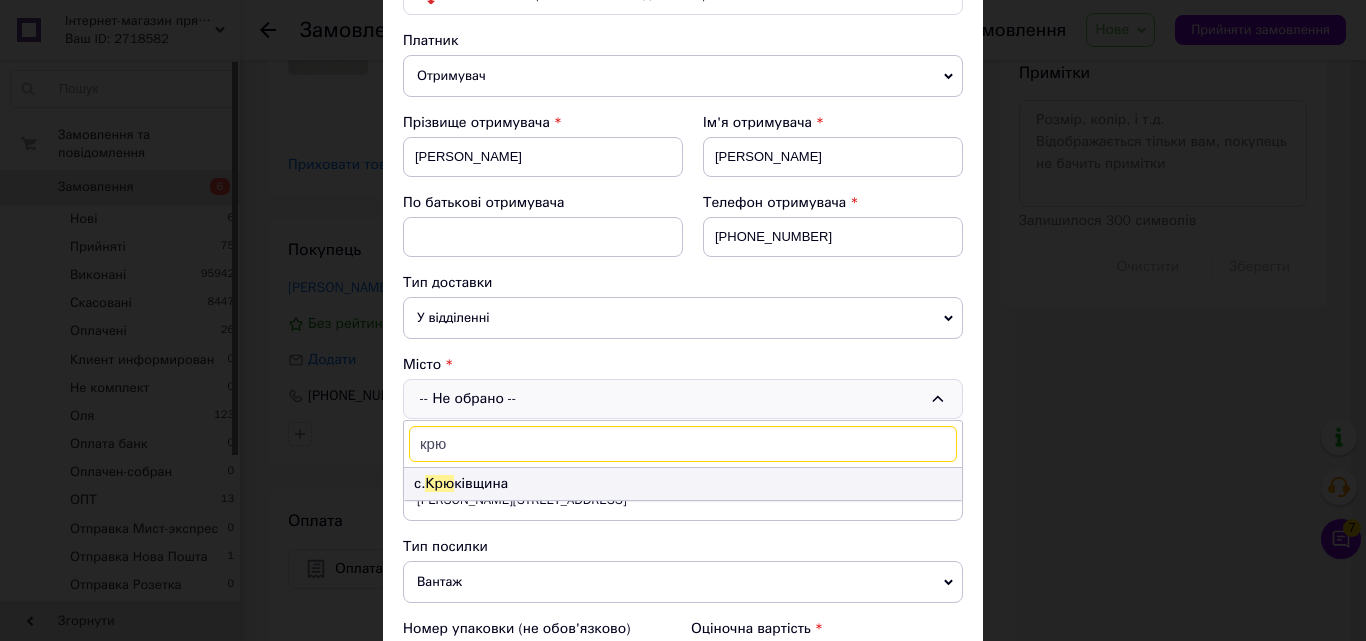 type on "крю" 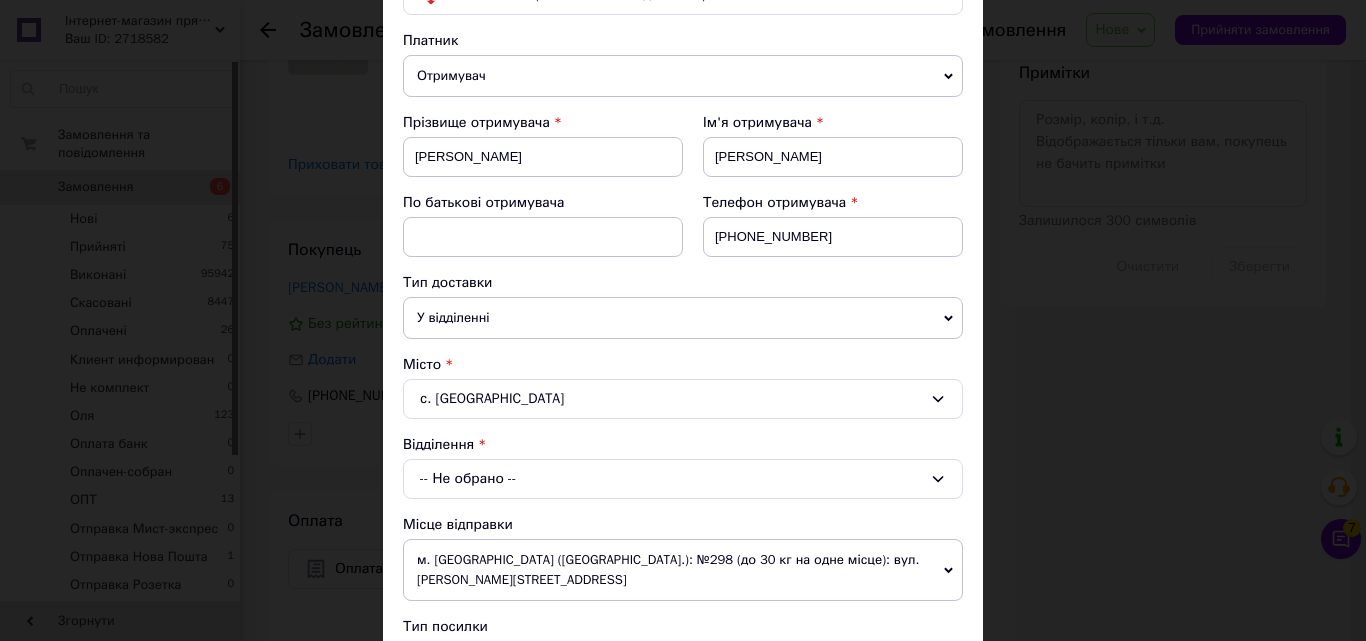 click on "-- Не обрано --" at bounding box center [683, 479] 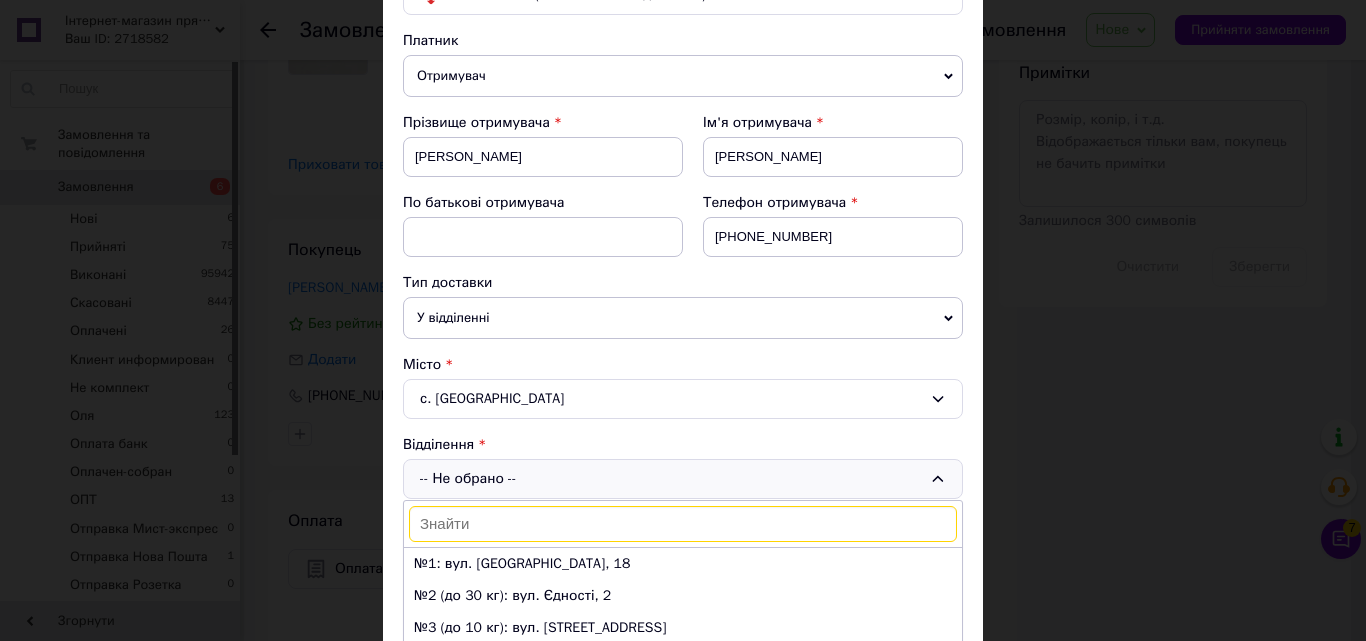 scroll, scrollTop: 300, scrollLeft: 0, axis: vertical 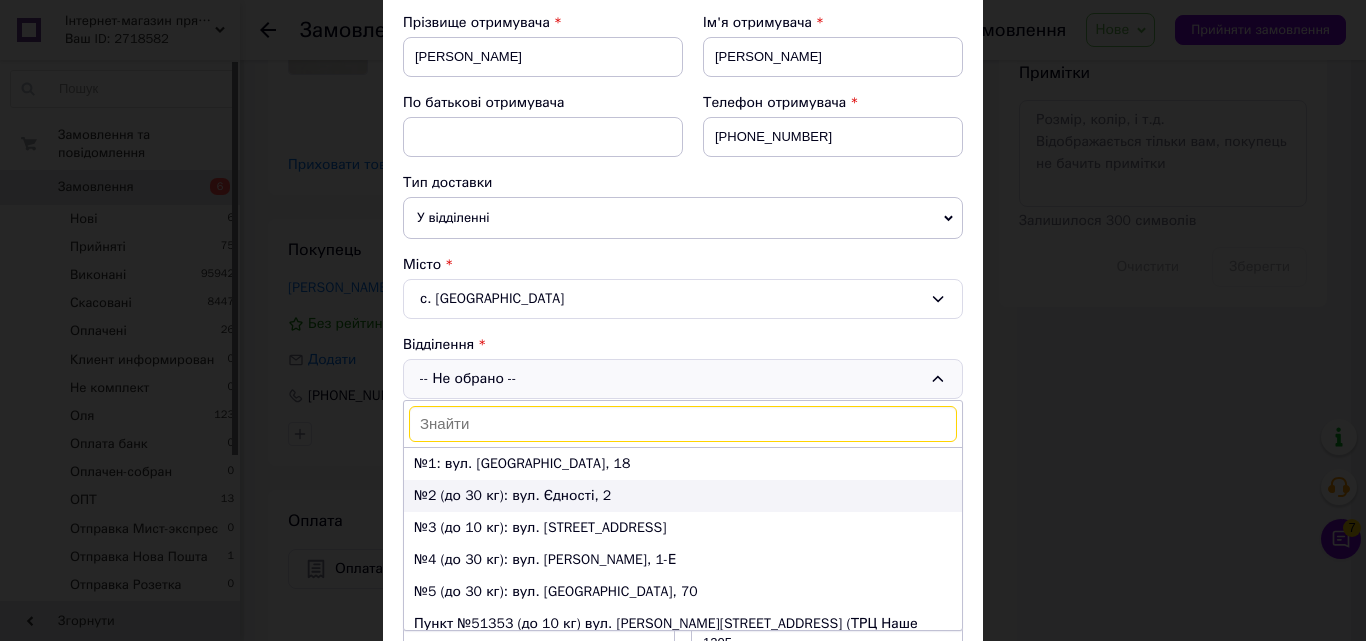 click on "№2 (до 30 кг): вул. Єдності, 2" at bounding box center (683, 496) 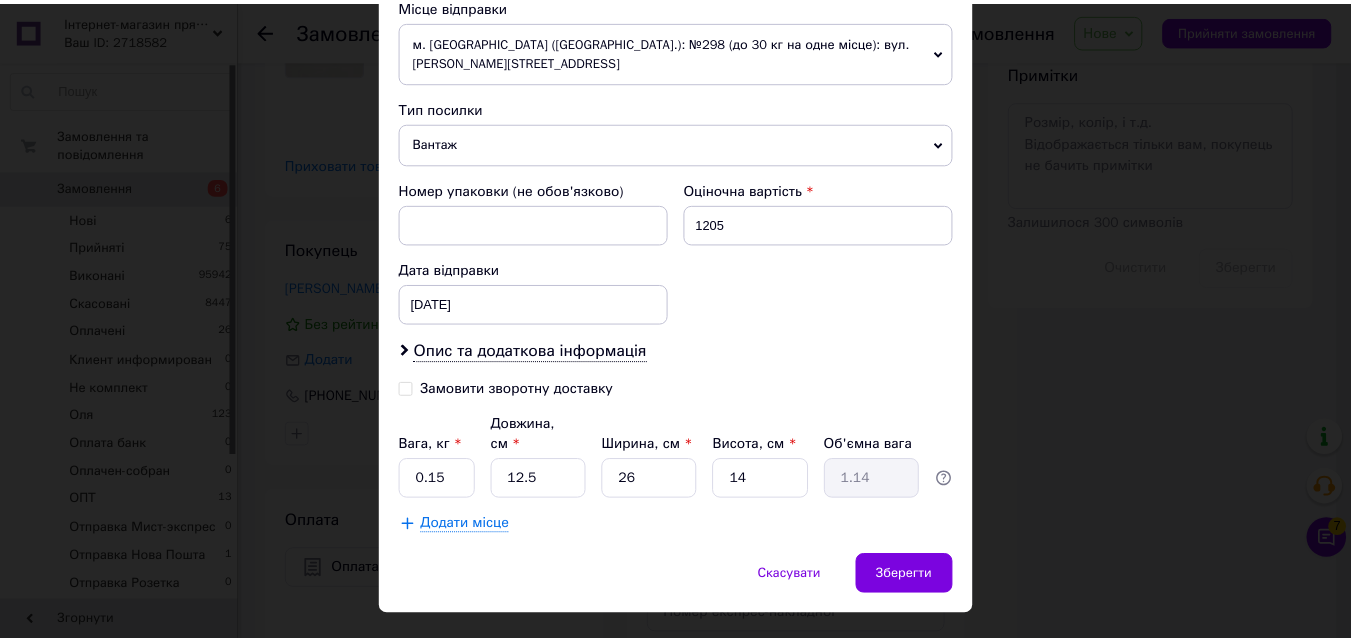 scroll, scrollTop: 723, scrollLeft: 0, axis: vertical 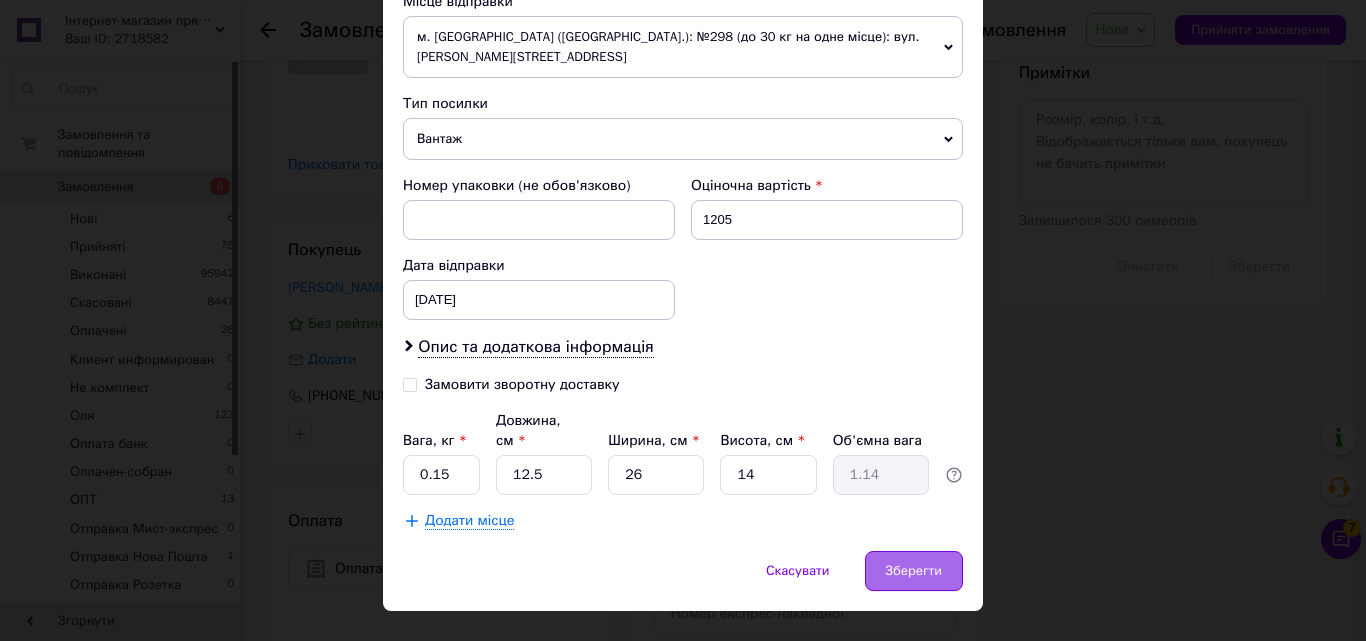 click on "Зберегти" at bounding box center (914, 571) 